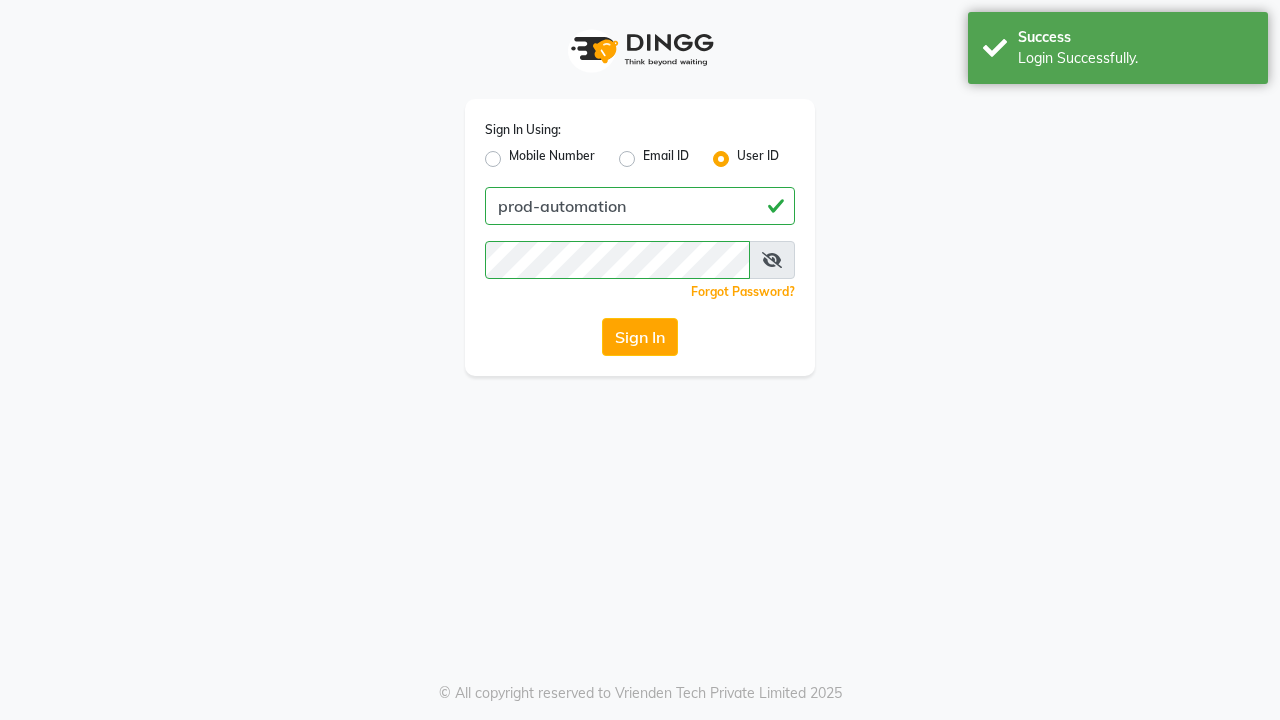 scroll, scrollTop: 0, scrollLeft: 0, axis: both 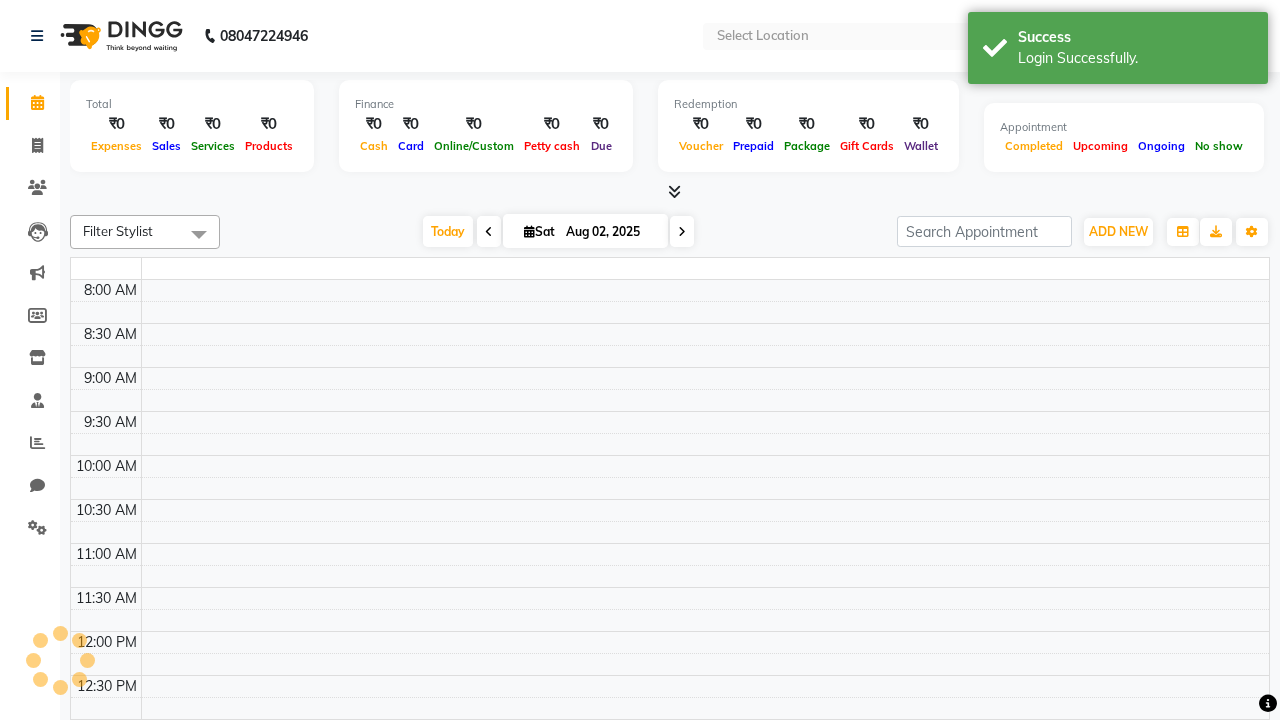 select on "en" 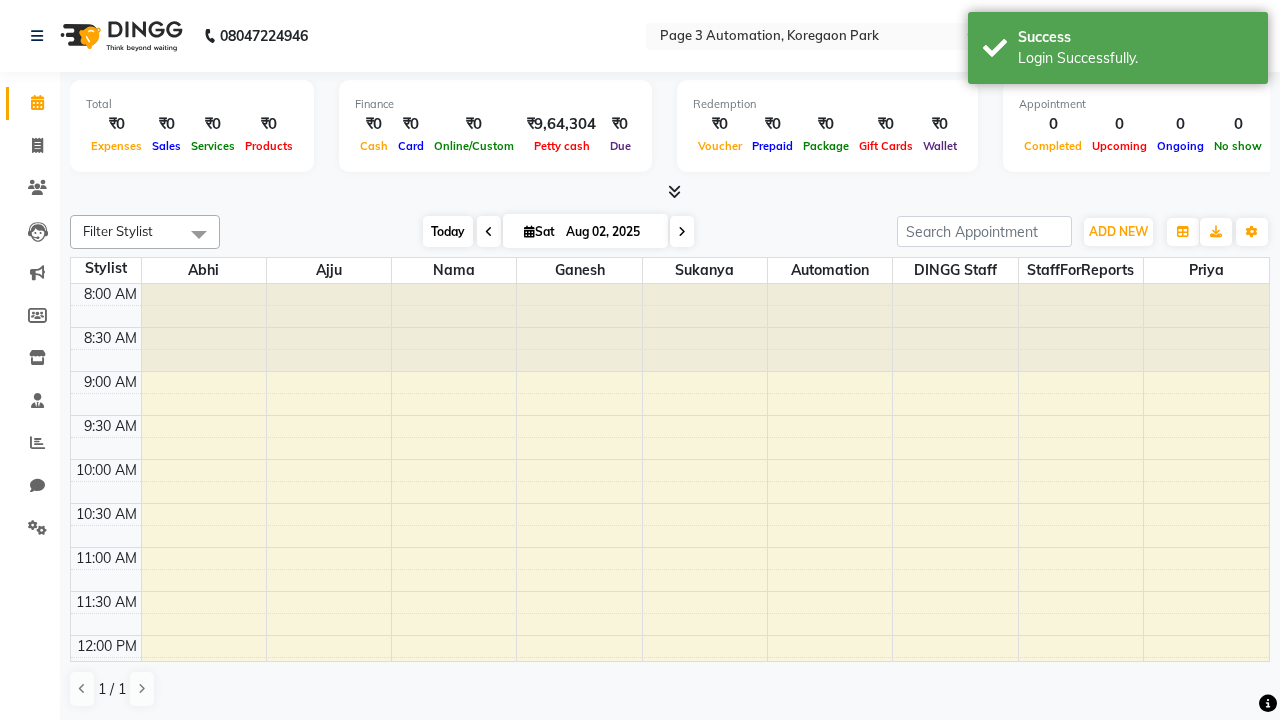 click on "Today" at bounding box center (448, 231) 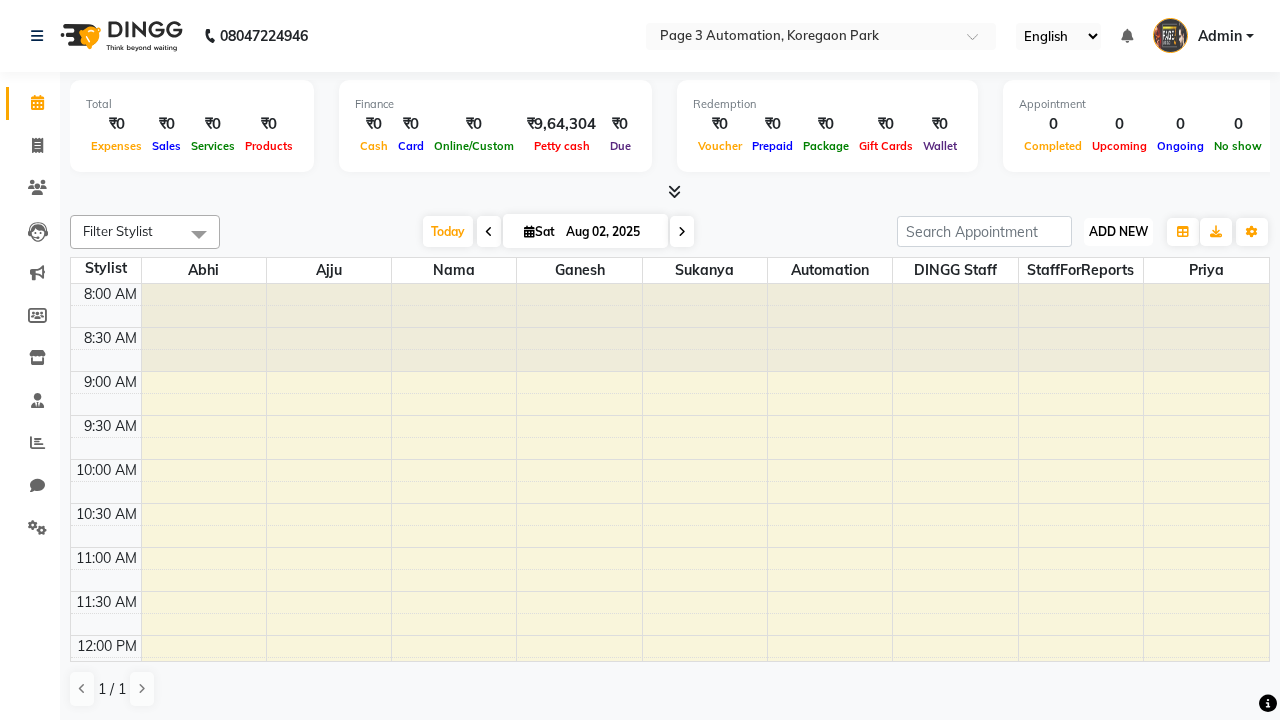 click on "ADD NEW" at bounding box center [1118, 231] 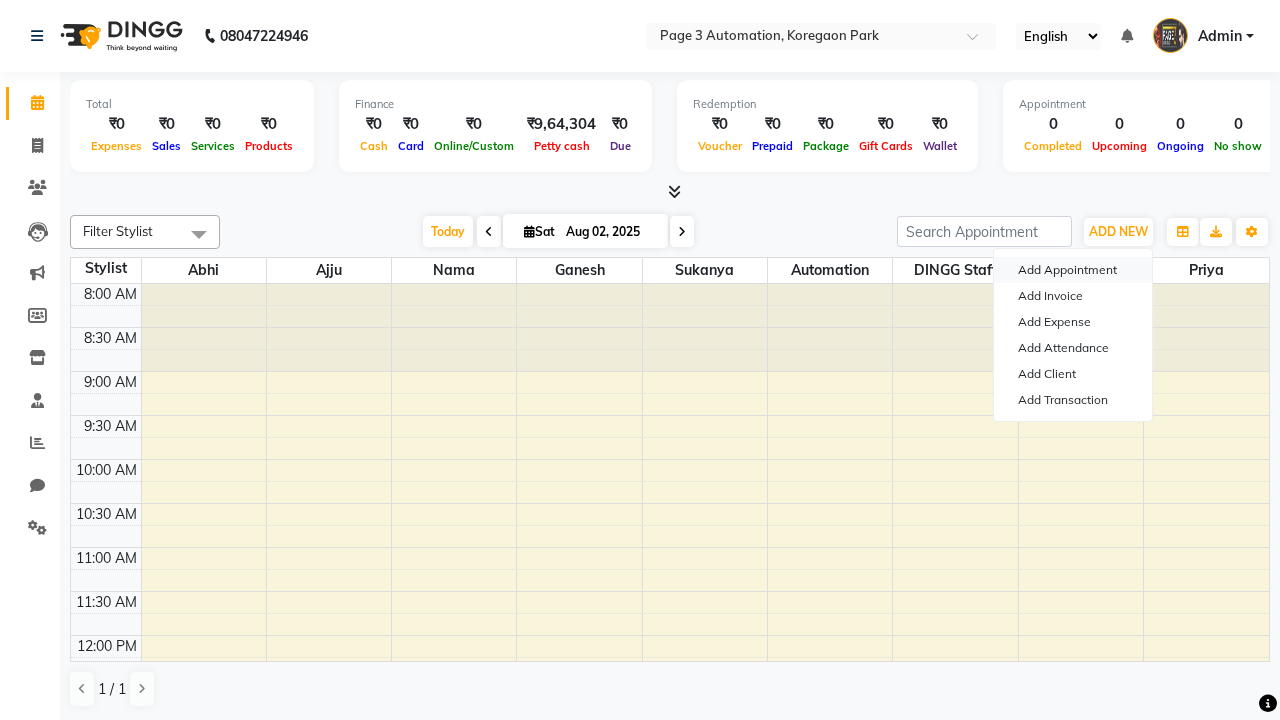 click on "Add Appointment" at bounding box center (1073, 270) 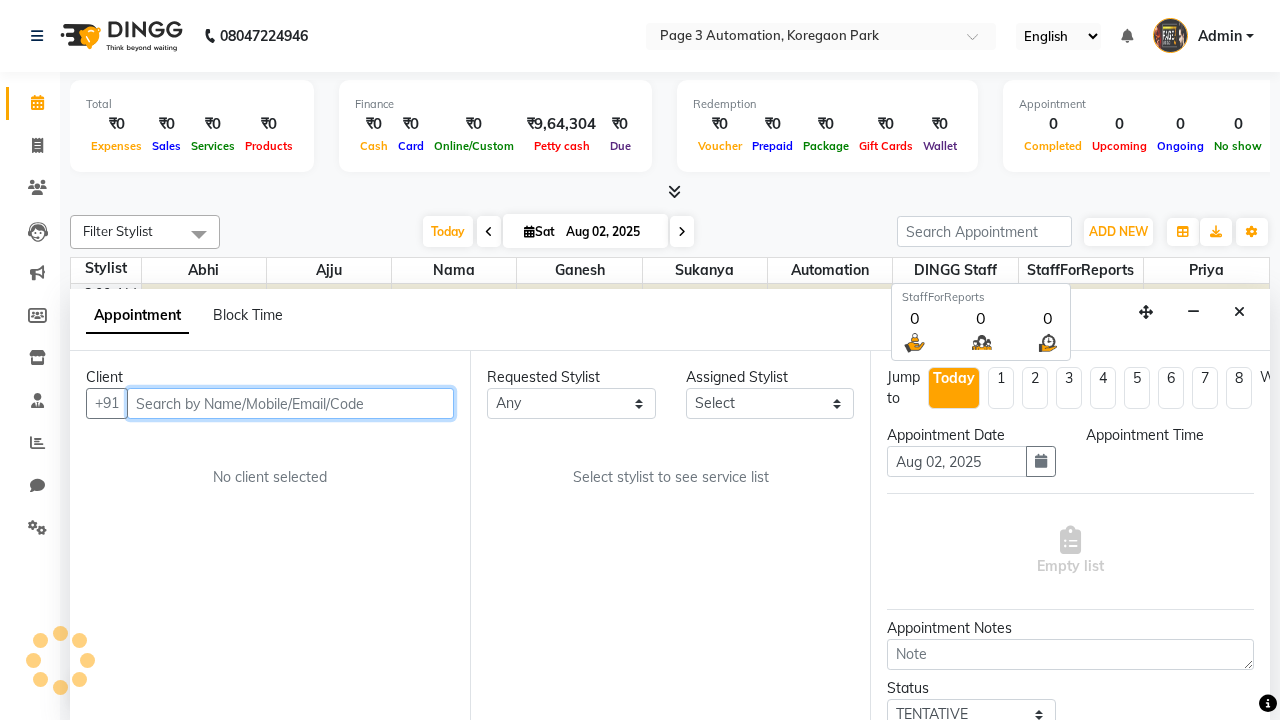 select on "540" 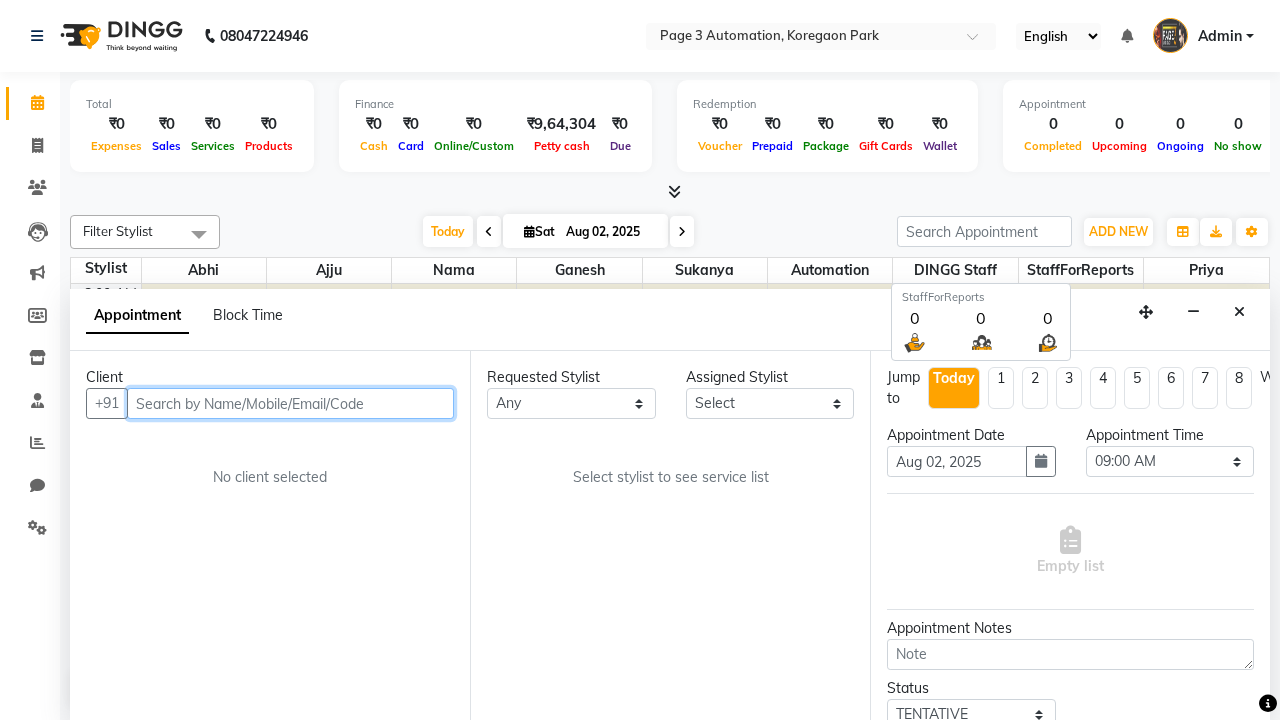 scroll, scrollTop: 1, scrollLeft: 0, axis: vertical 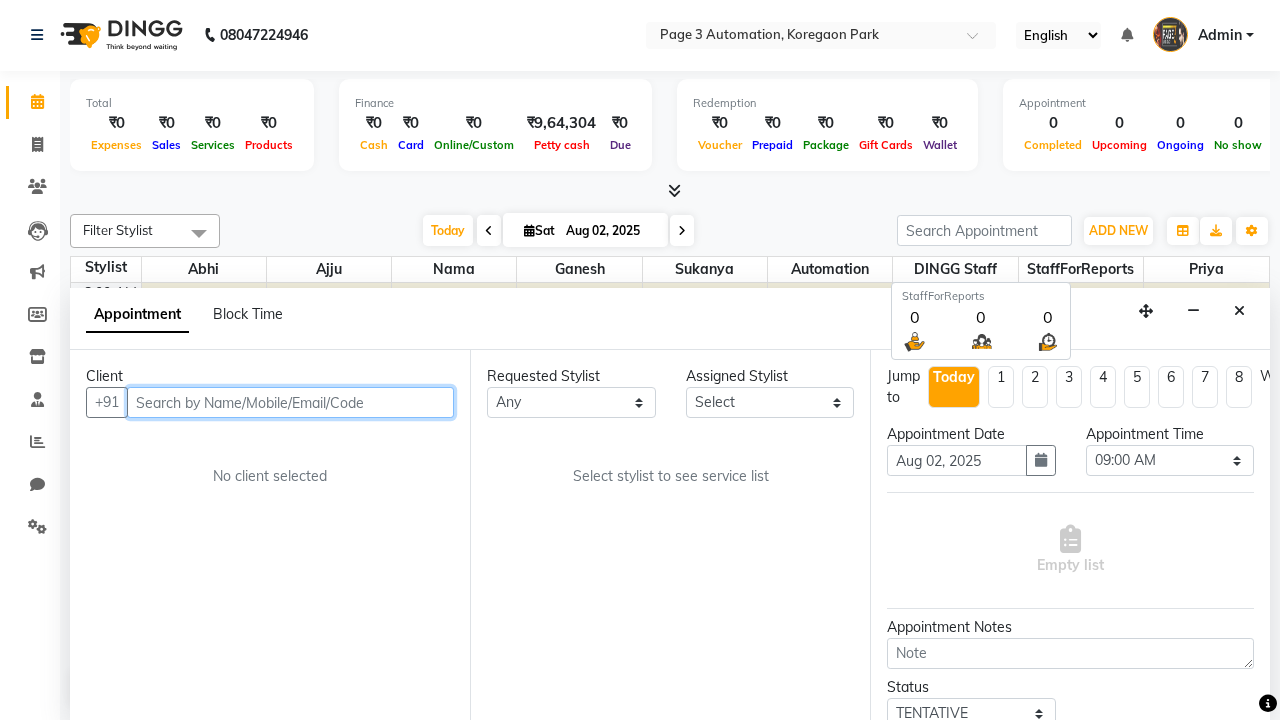type on "8192346578" 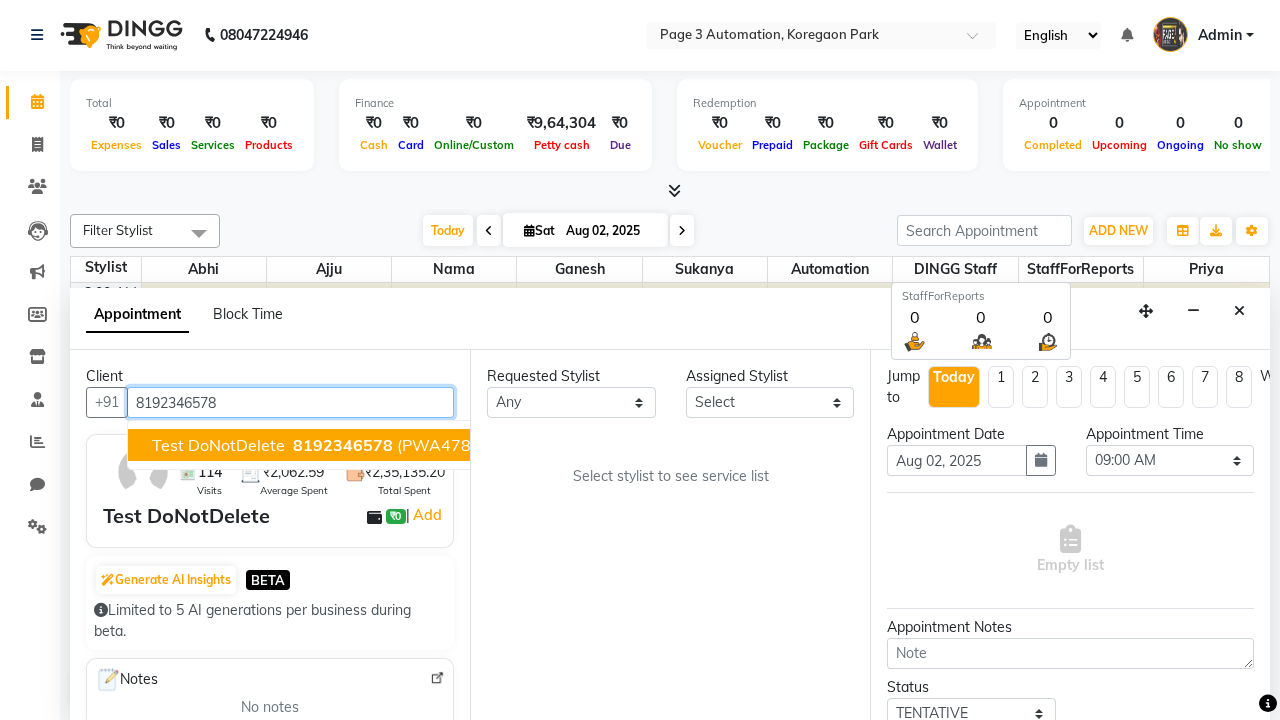 click on "8192346578" at bounding box center [343, 445] 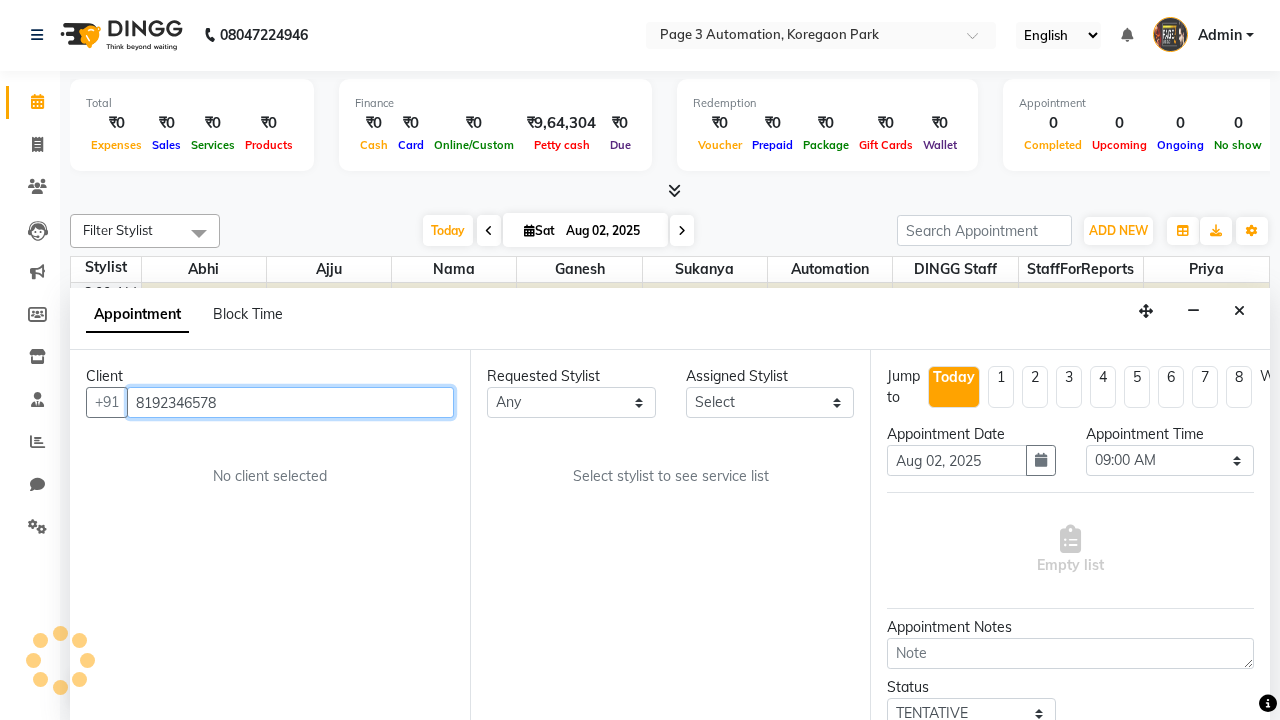 scroll, scrollTop: 0, scrollLeft: 0, axis: both 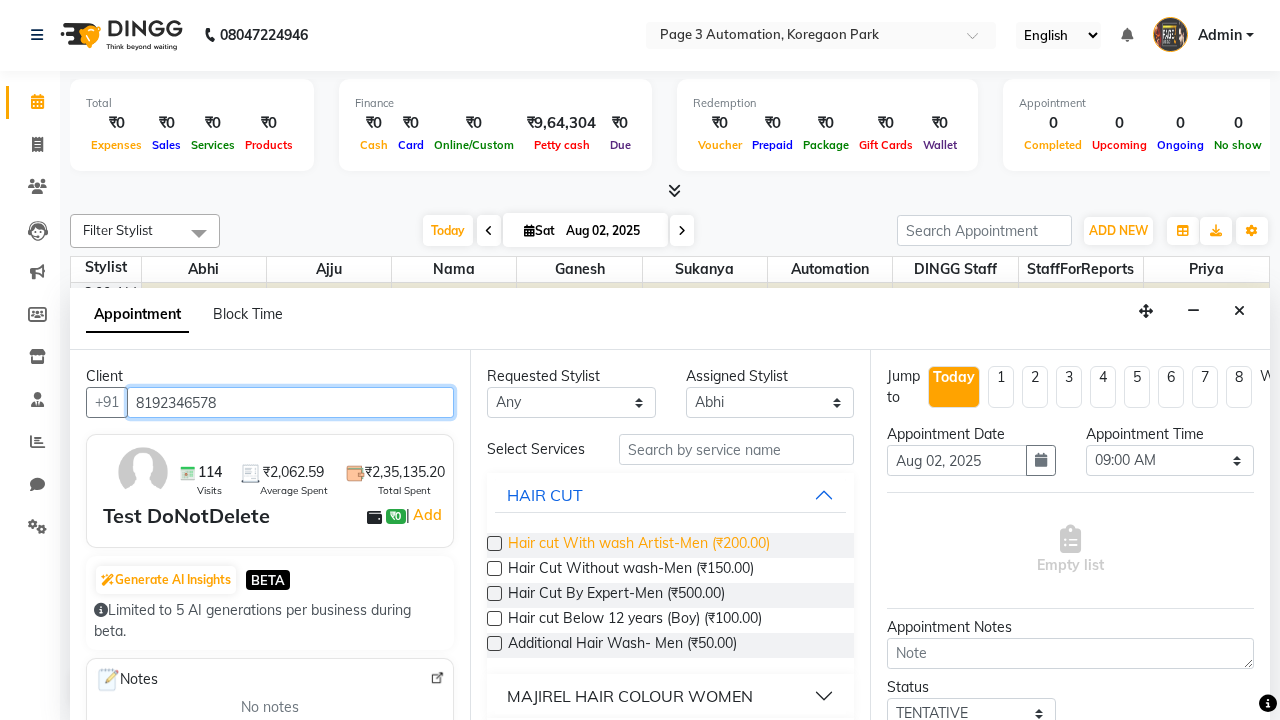 type on "8192346578" 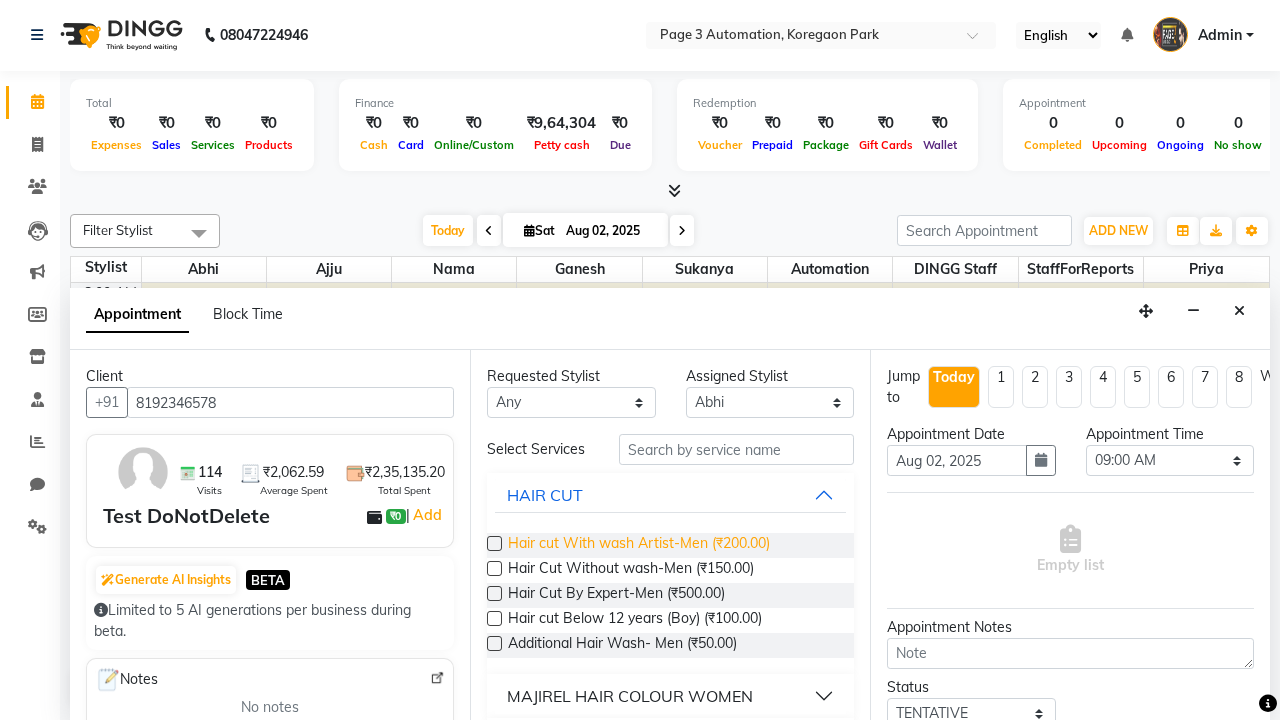 click on "Hair cut With wash Artist-Men (₹200.00)" at bounding box center [639, 545] 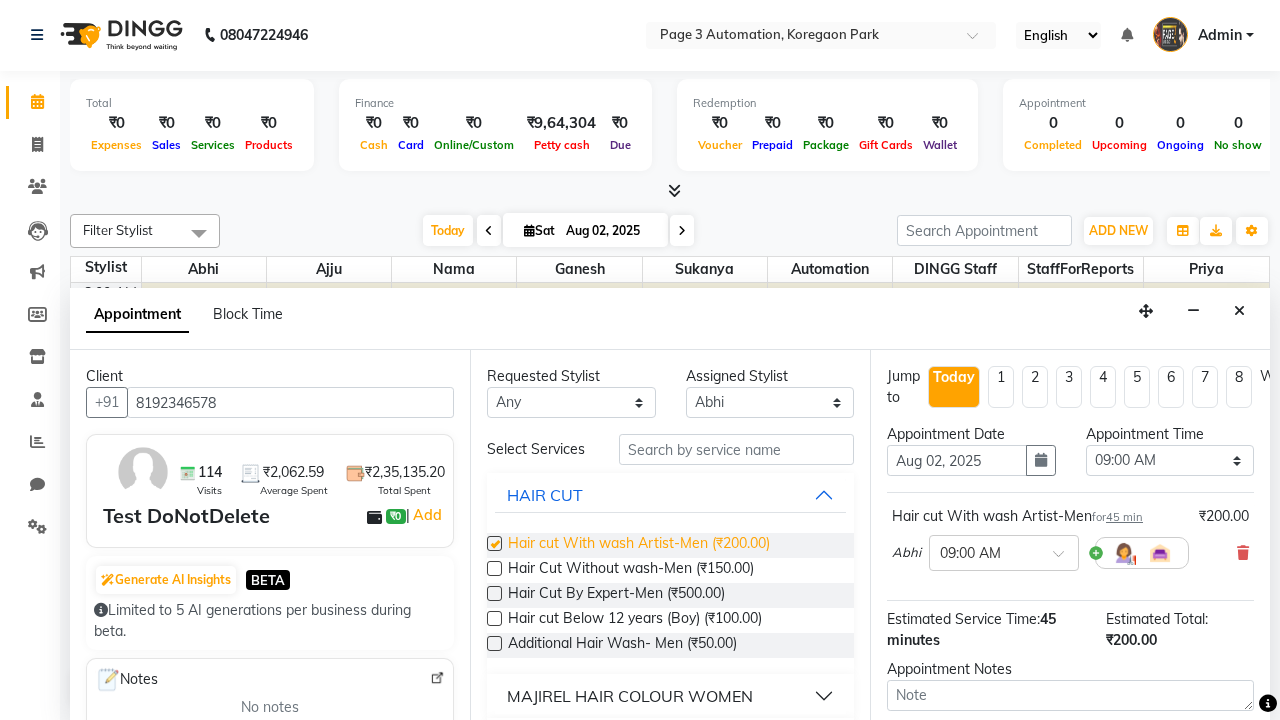 checkbox on "false" 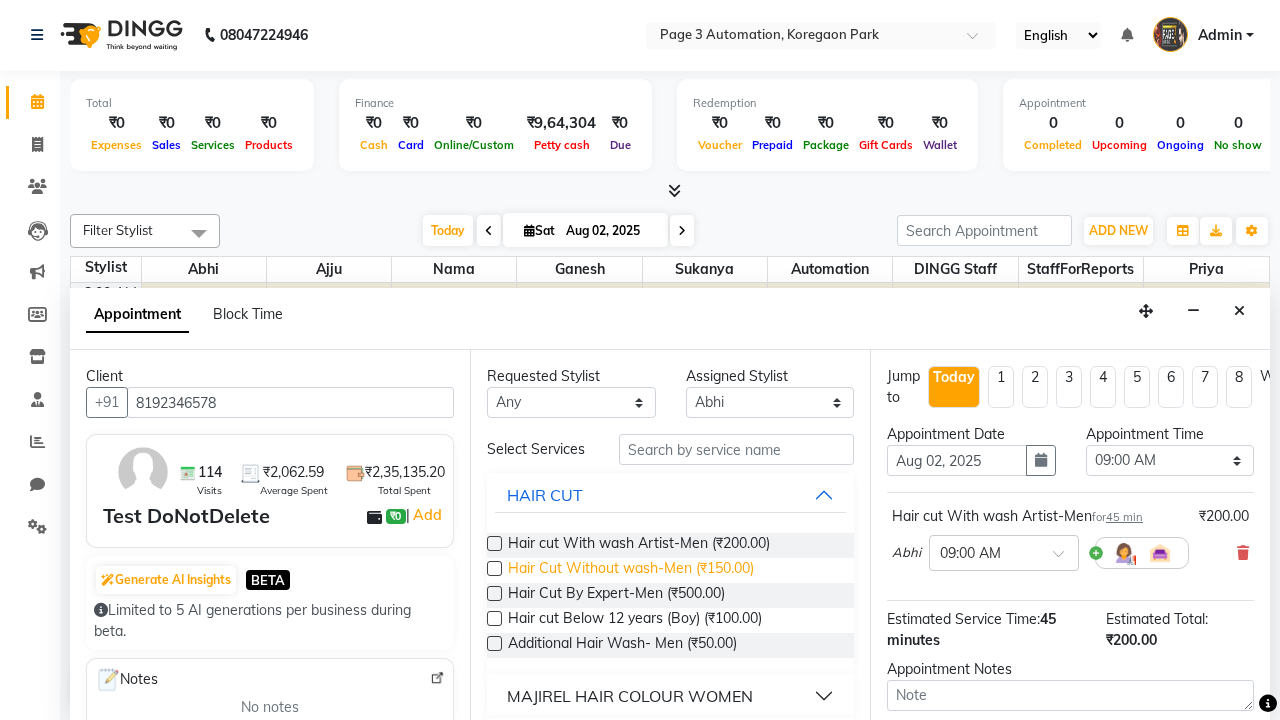 click on "Hair Cut Without wash-Men (₹150.00)" at bounding box center (631, 570) 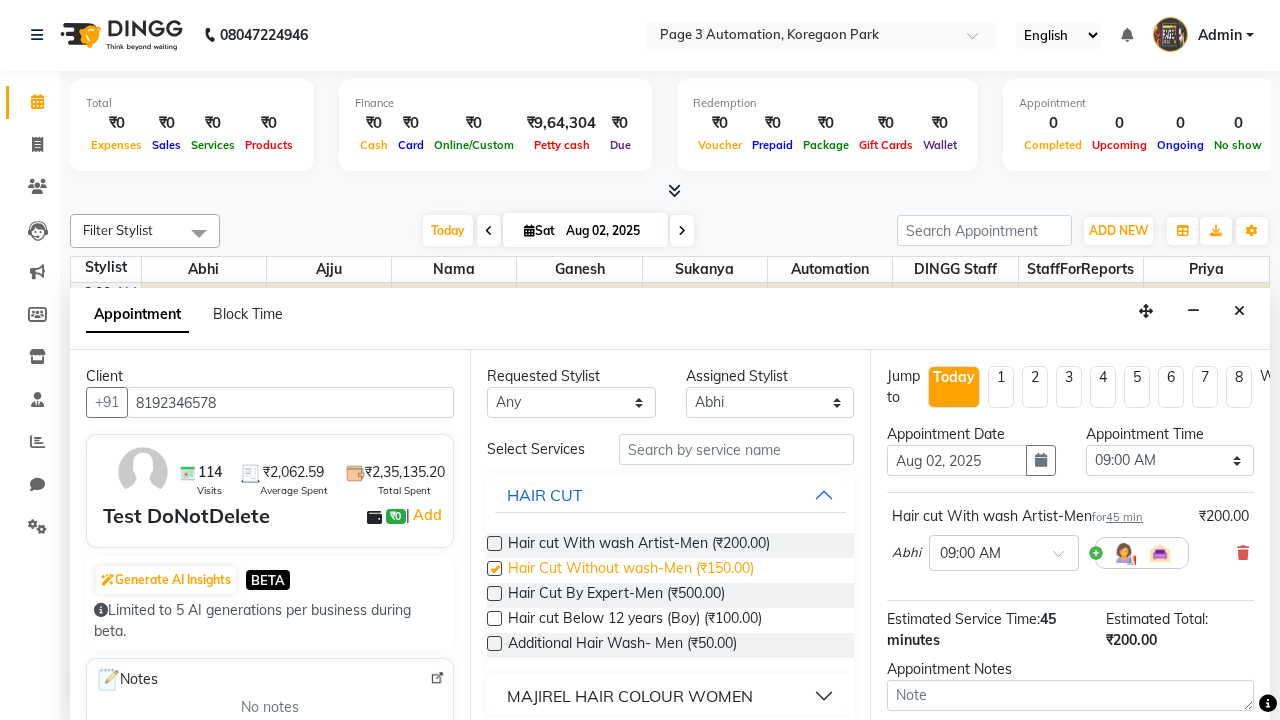 checkbox on "true" 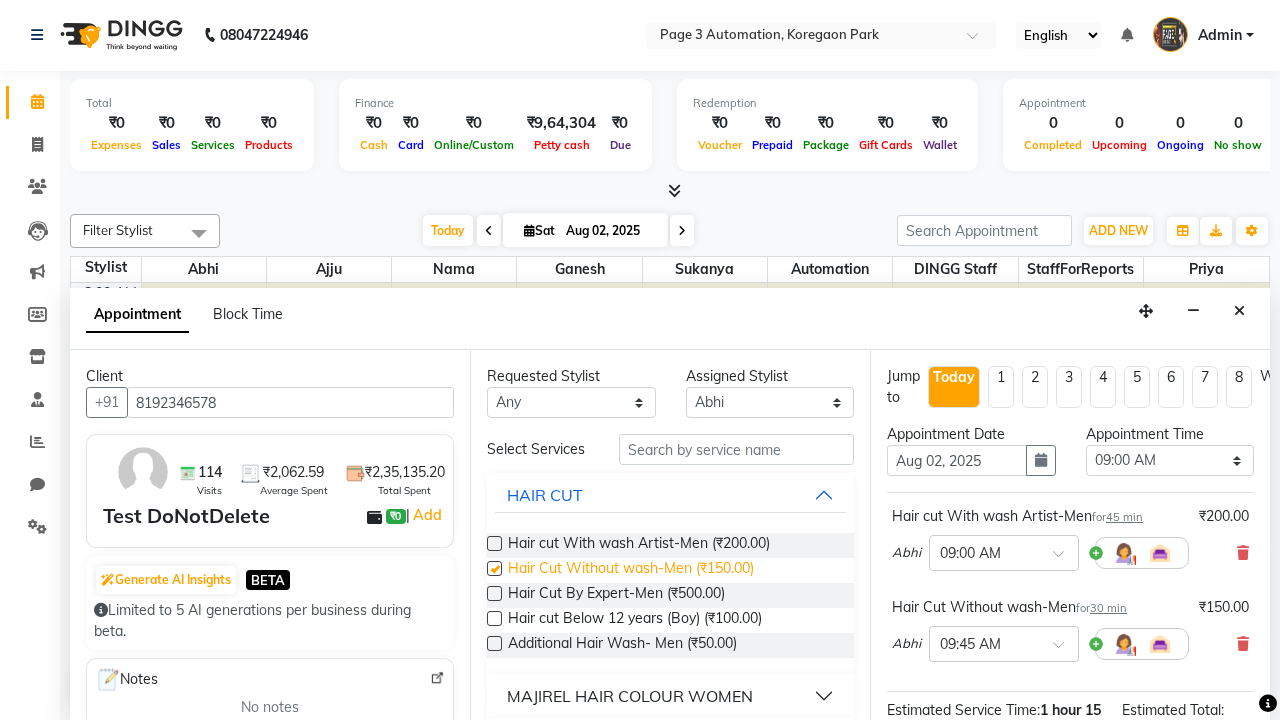 select on "780" 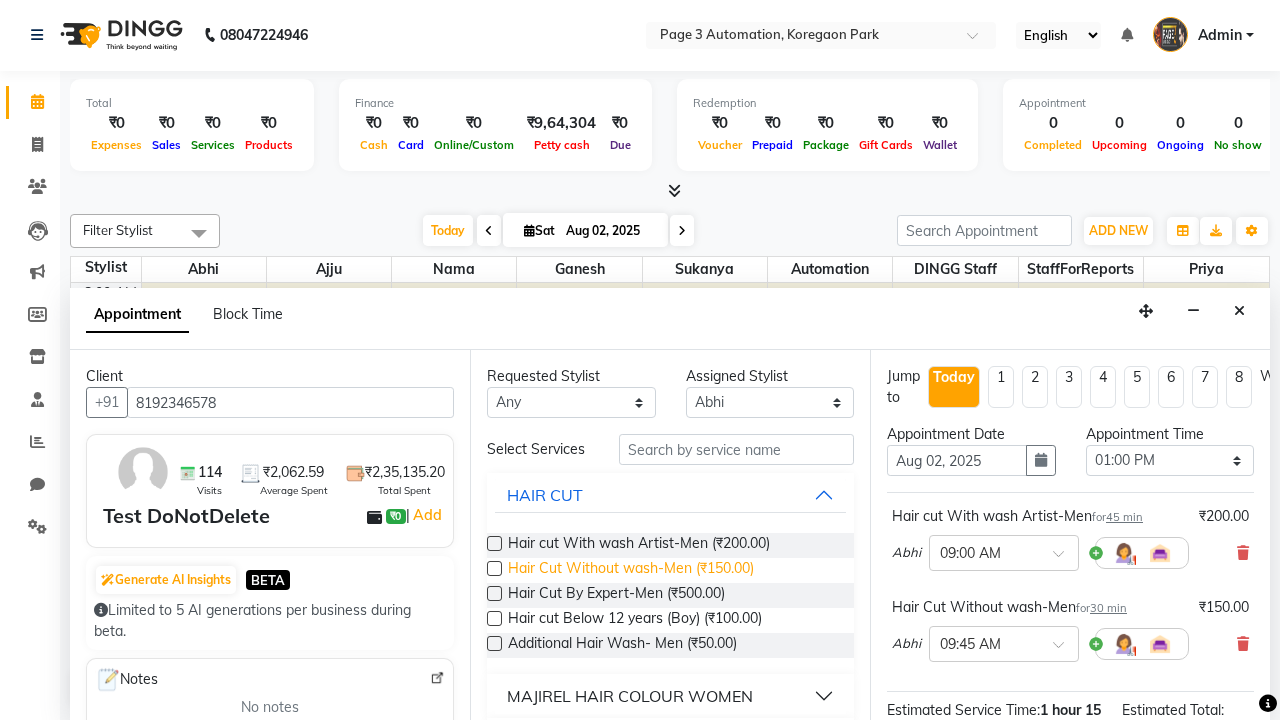 checkbox on "false" 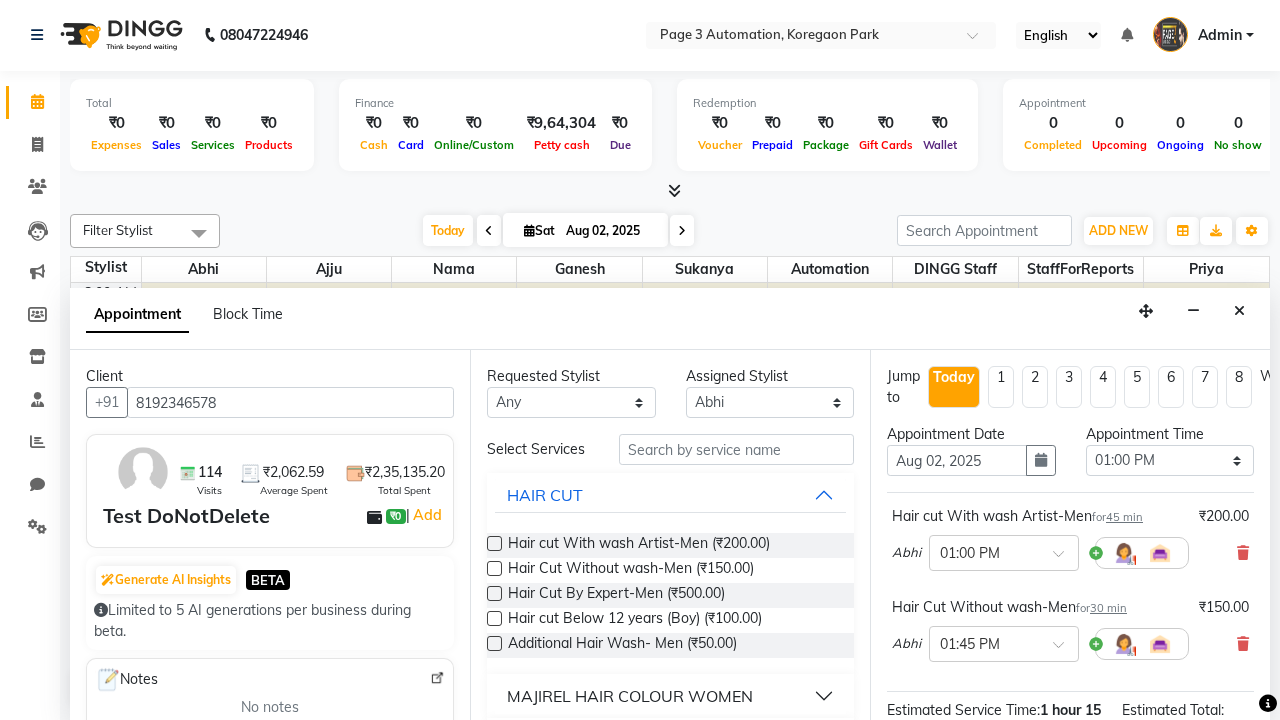 type on "This Appointment is created by Automation Test" 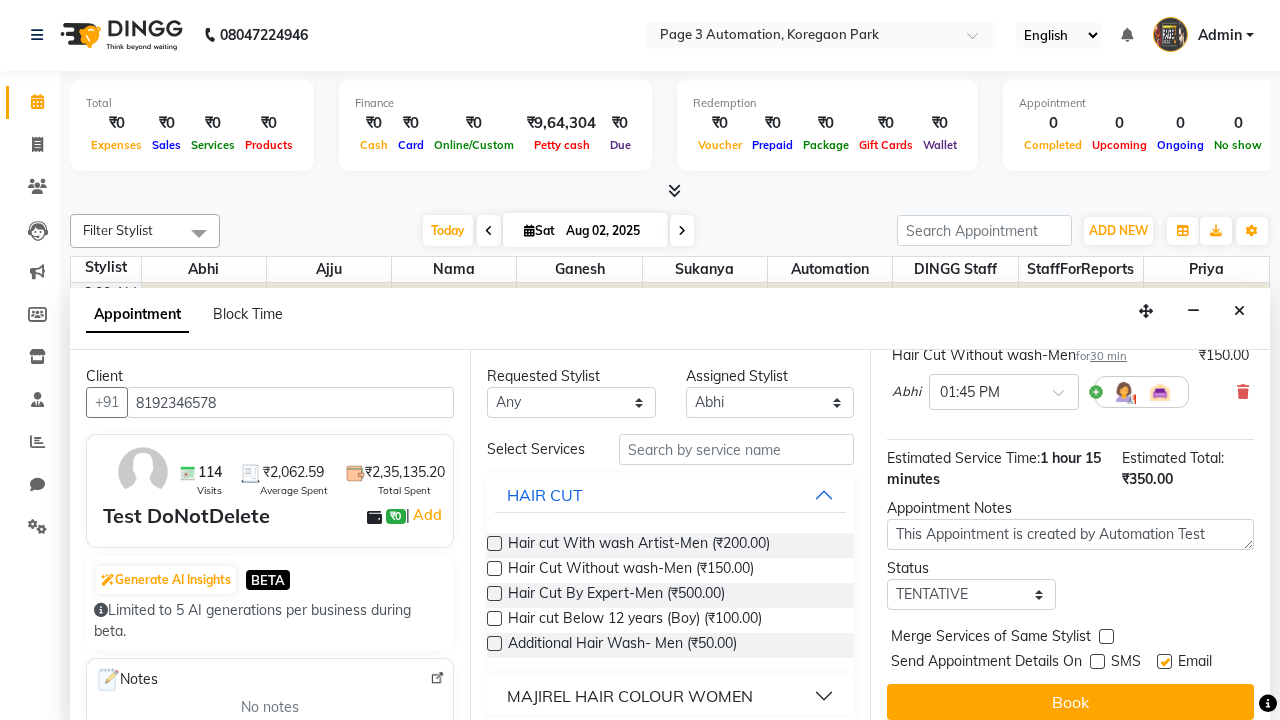 click at bounding box center (1164, 661) 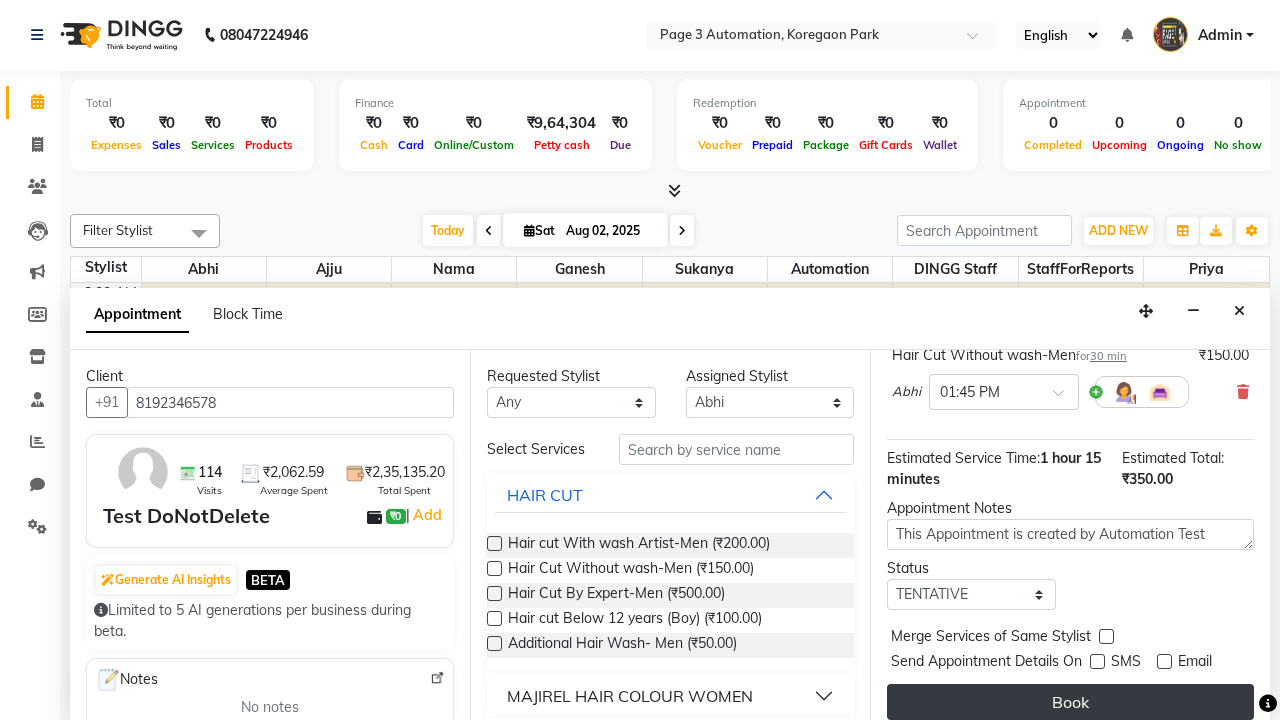 click on "Book" at bounding box center (1070, 702) 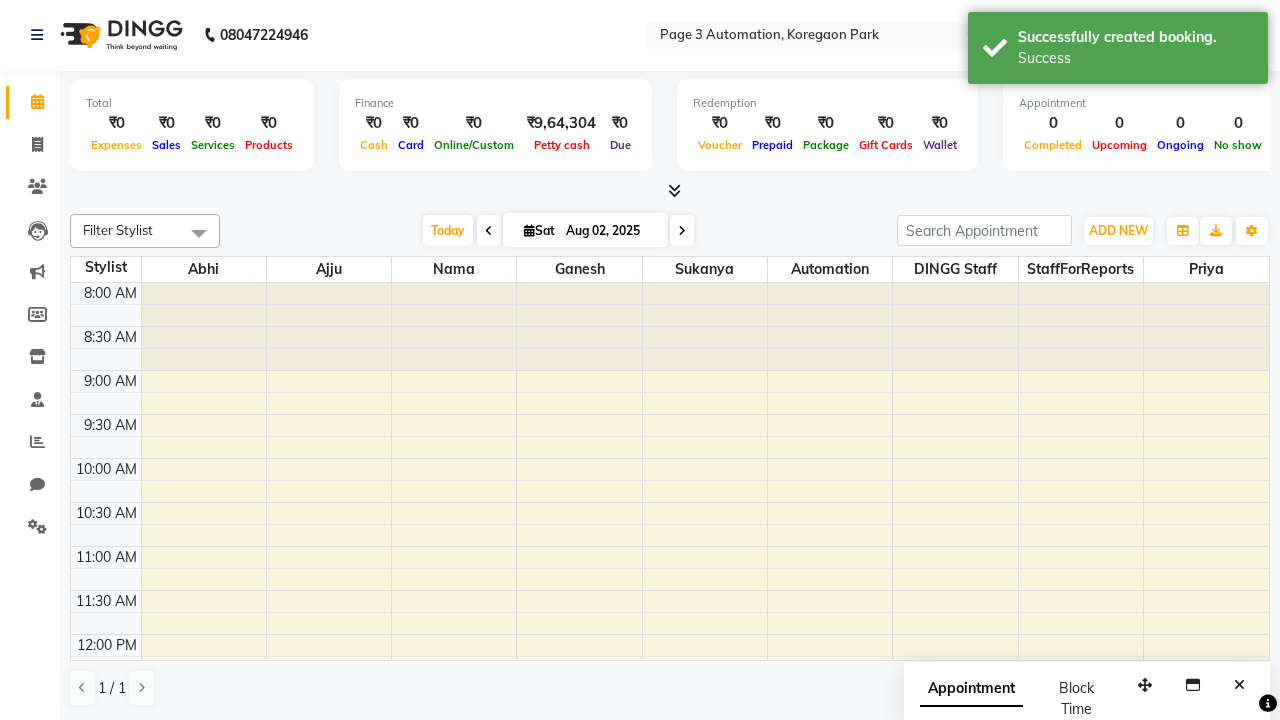 scroll, scrollTop: 0, scrollLeft: 0, axis: both 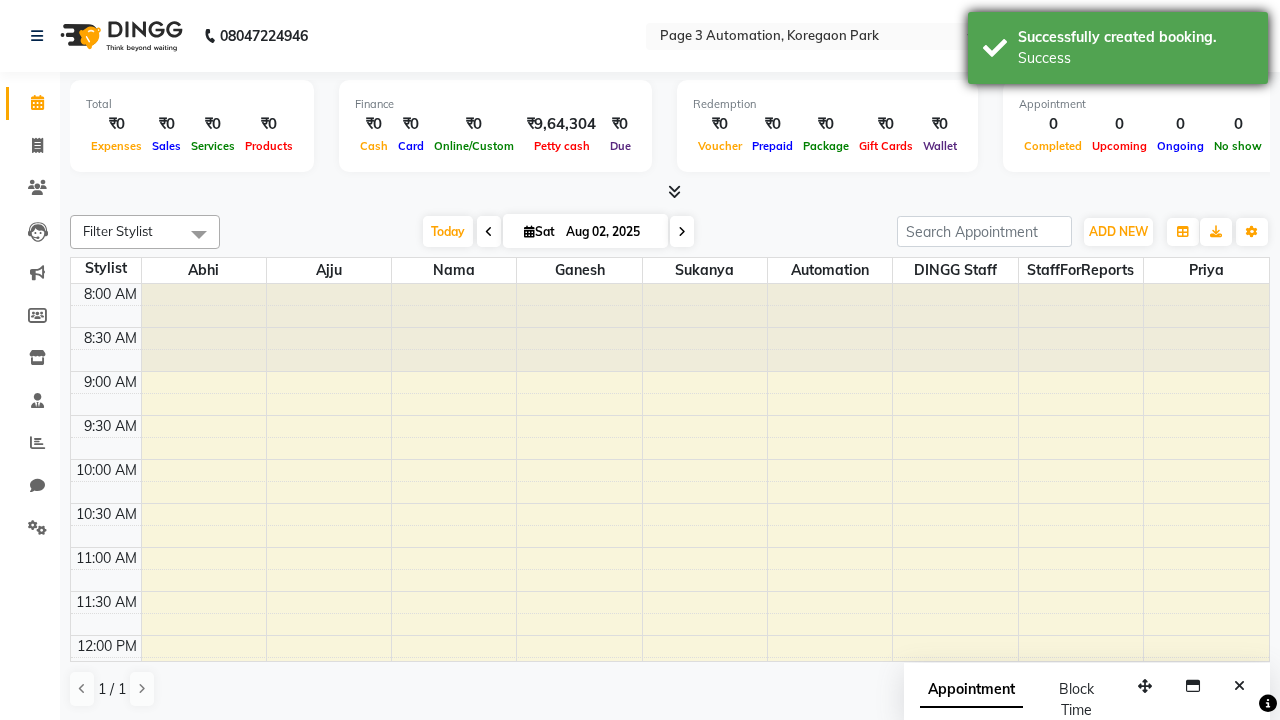 click on "Success" at bounding box center (1135, 58) 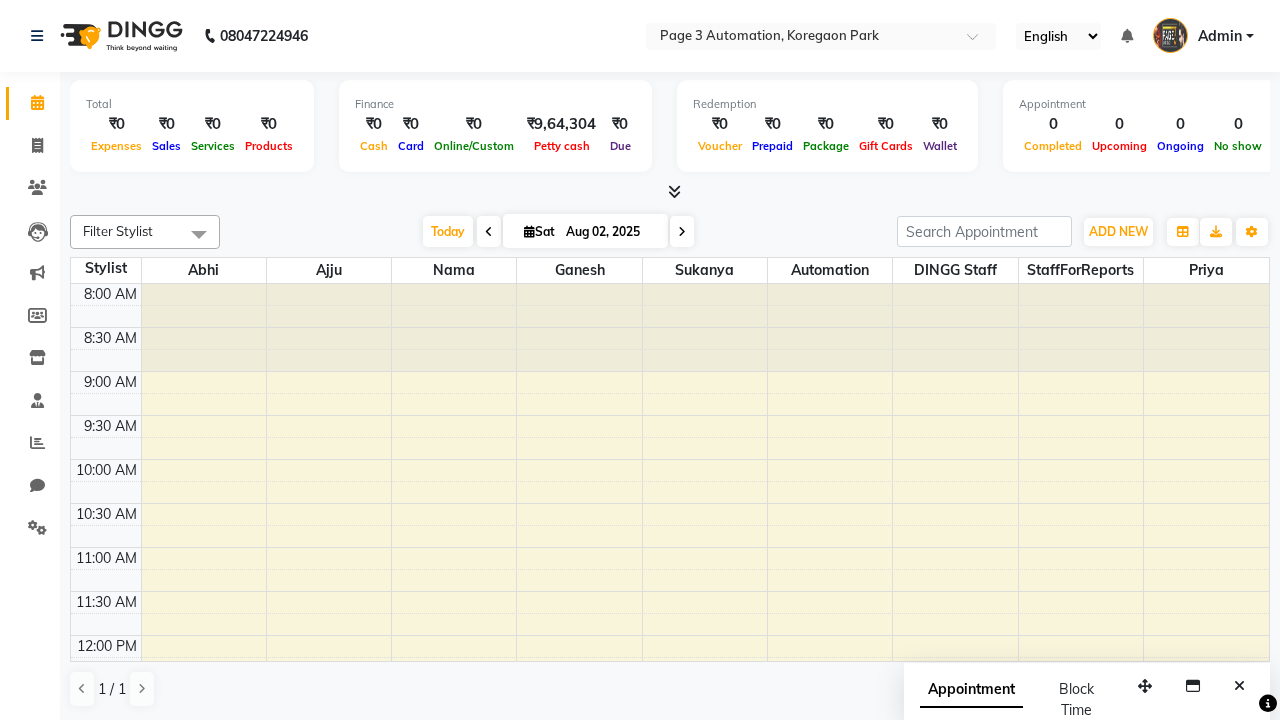 click at bounding box center [199, 234] 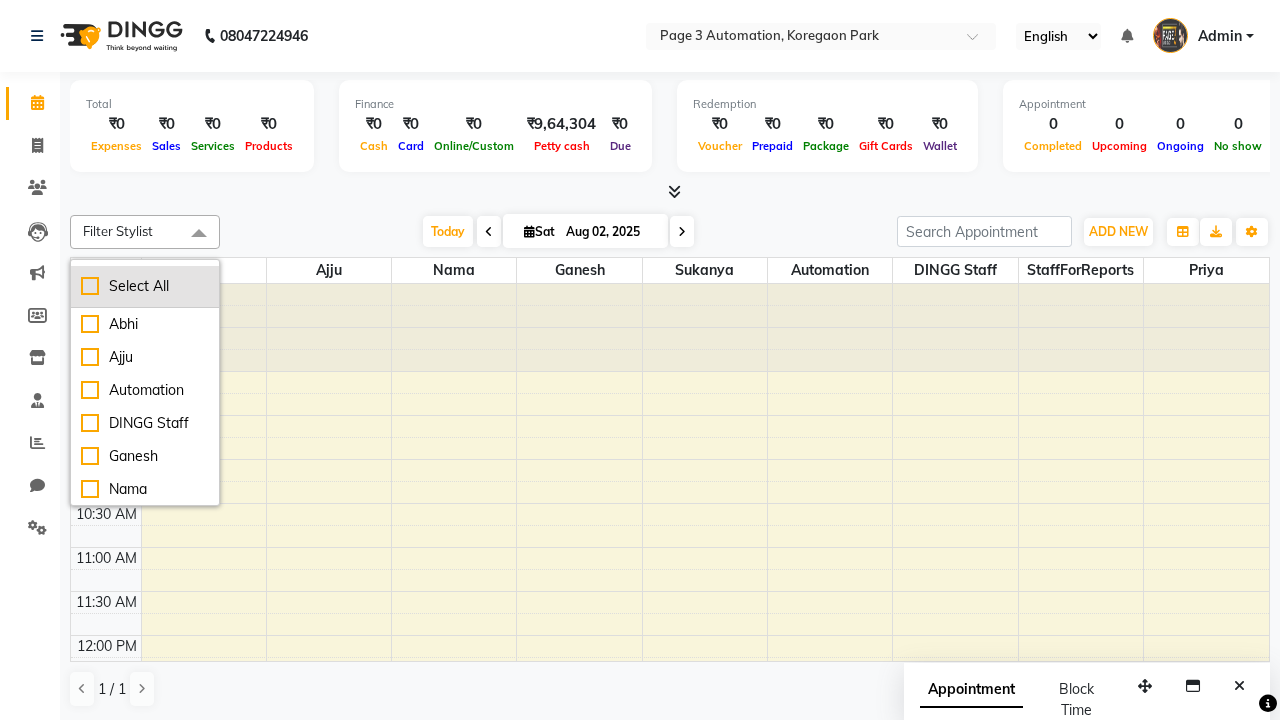 click on "Select All" at bounding box center (145, 286) 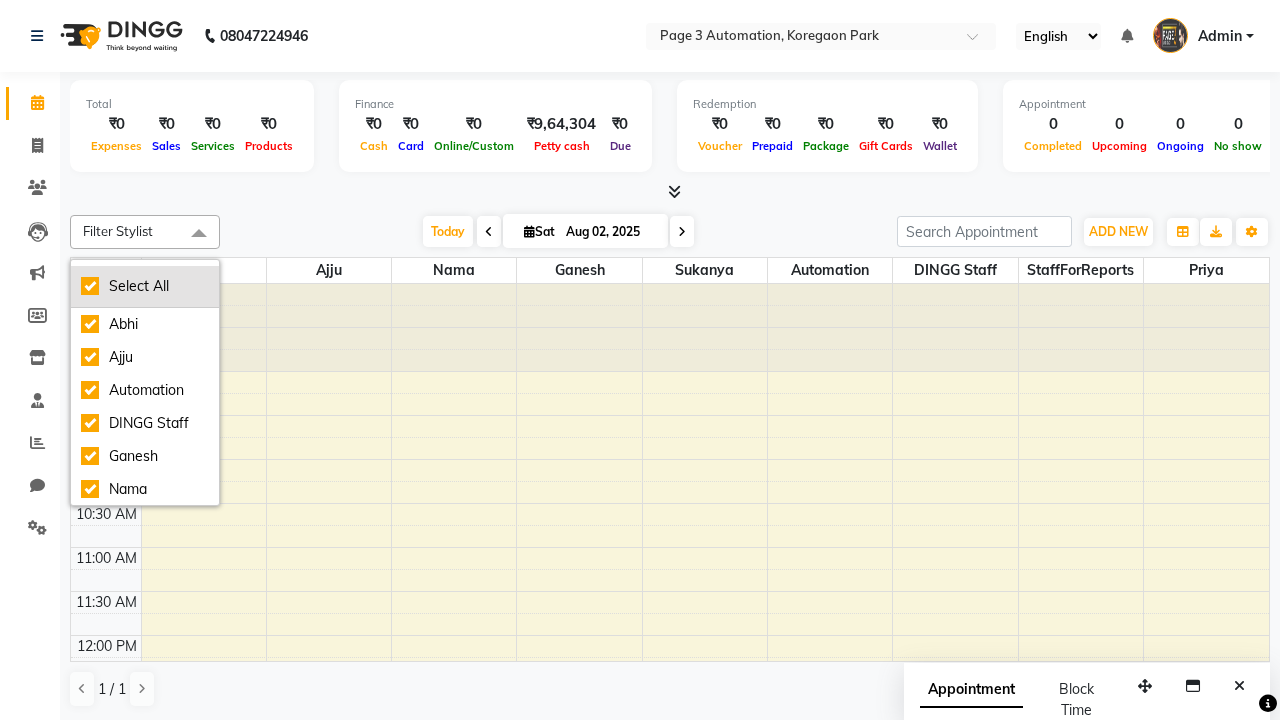 checkbox on "true" 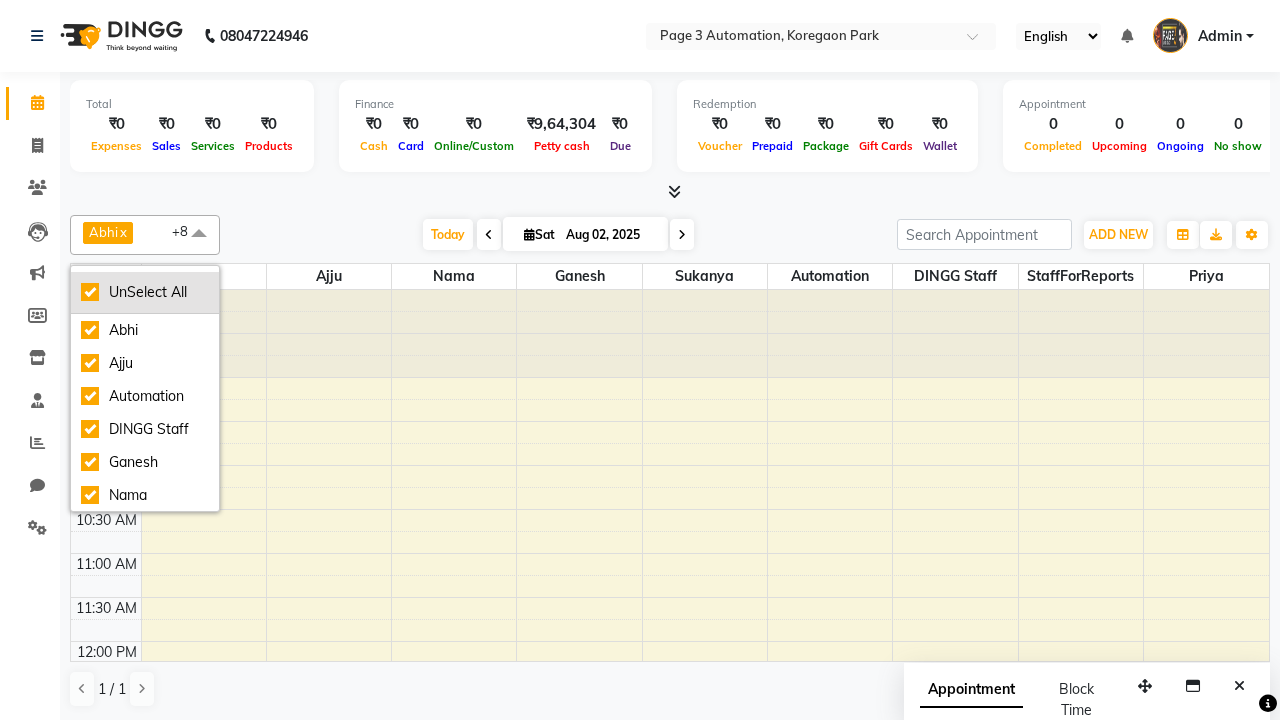 click on "UnSelect All" at bounding box center [145, 292] 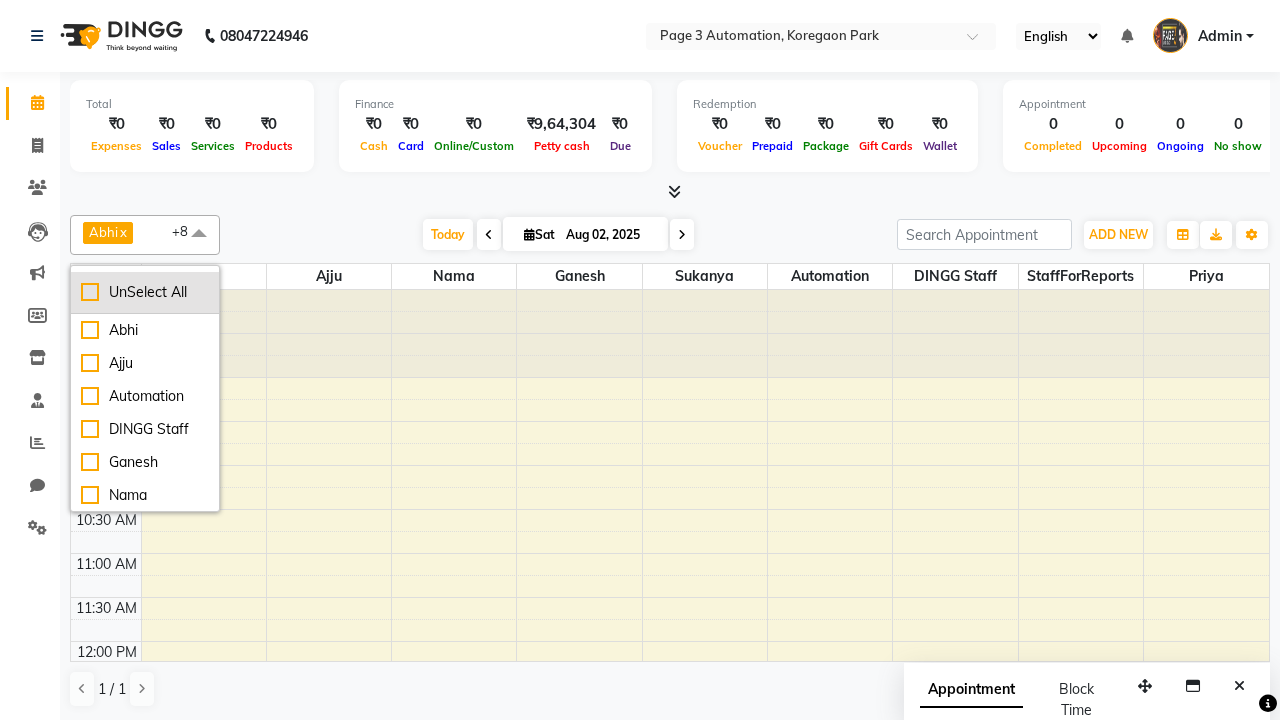 checkbox on "false" 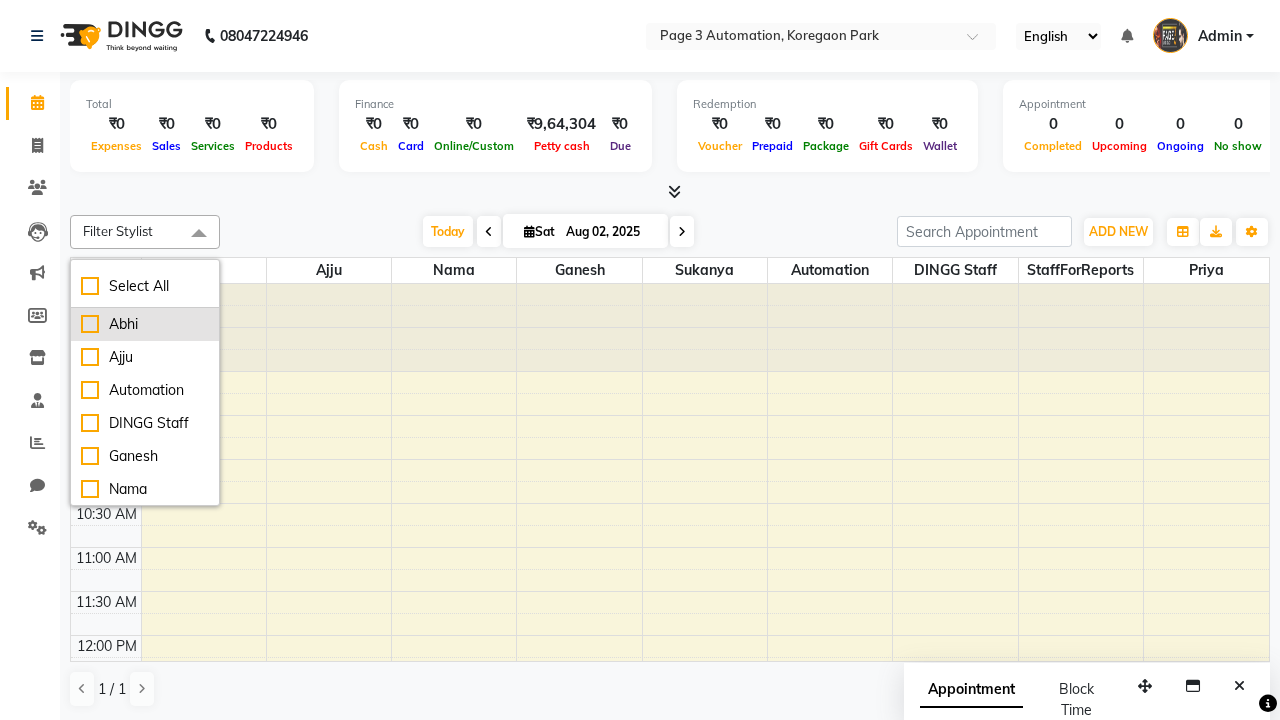 click on "Abhi" at bounding box center [145, 324] 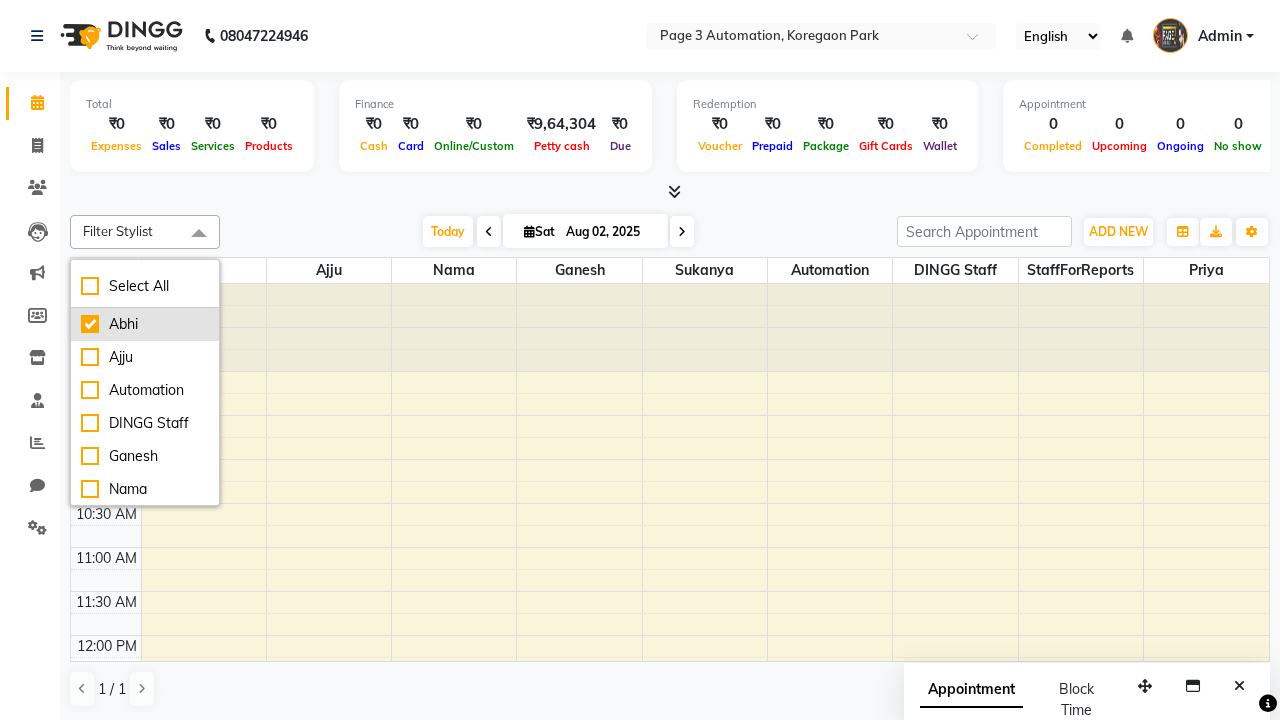 checkbox on "true" 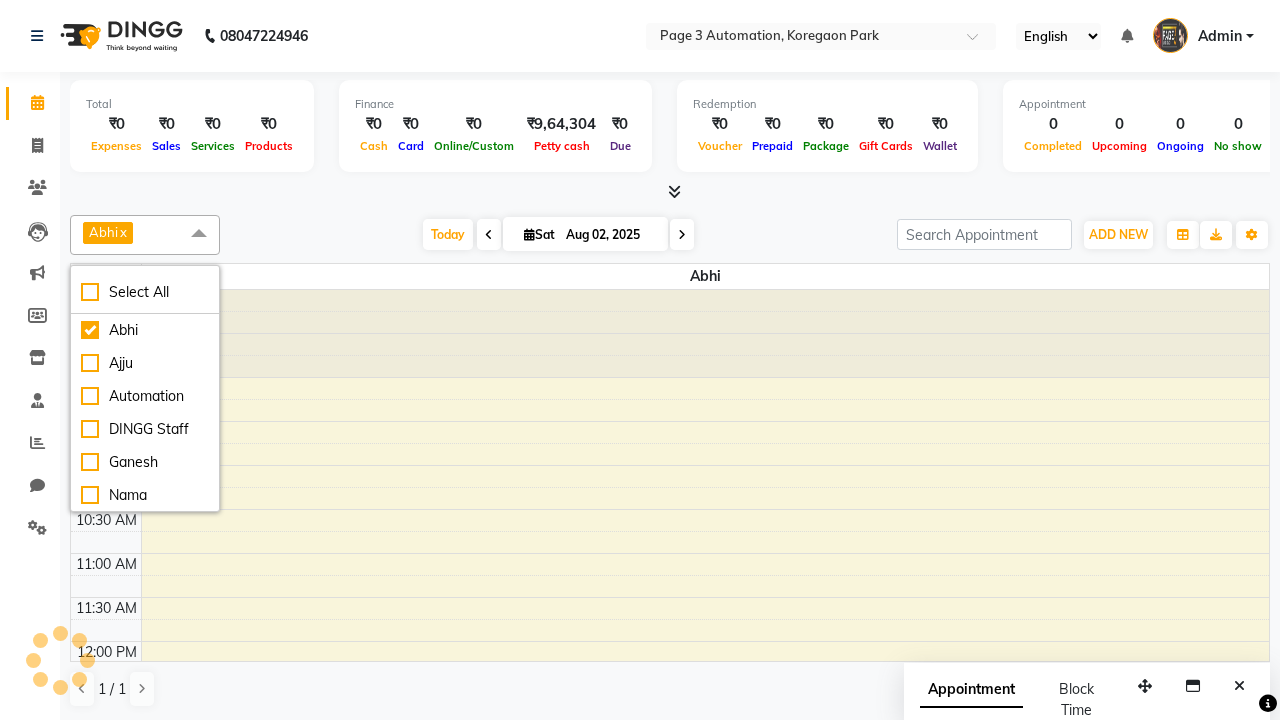click at bounding box center [199, 234] 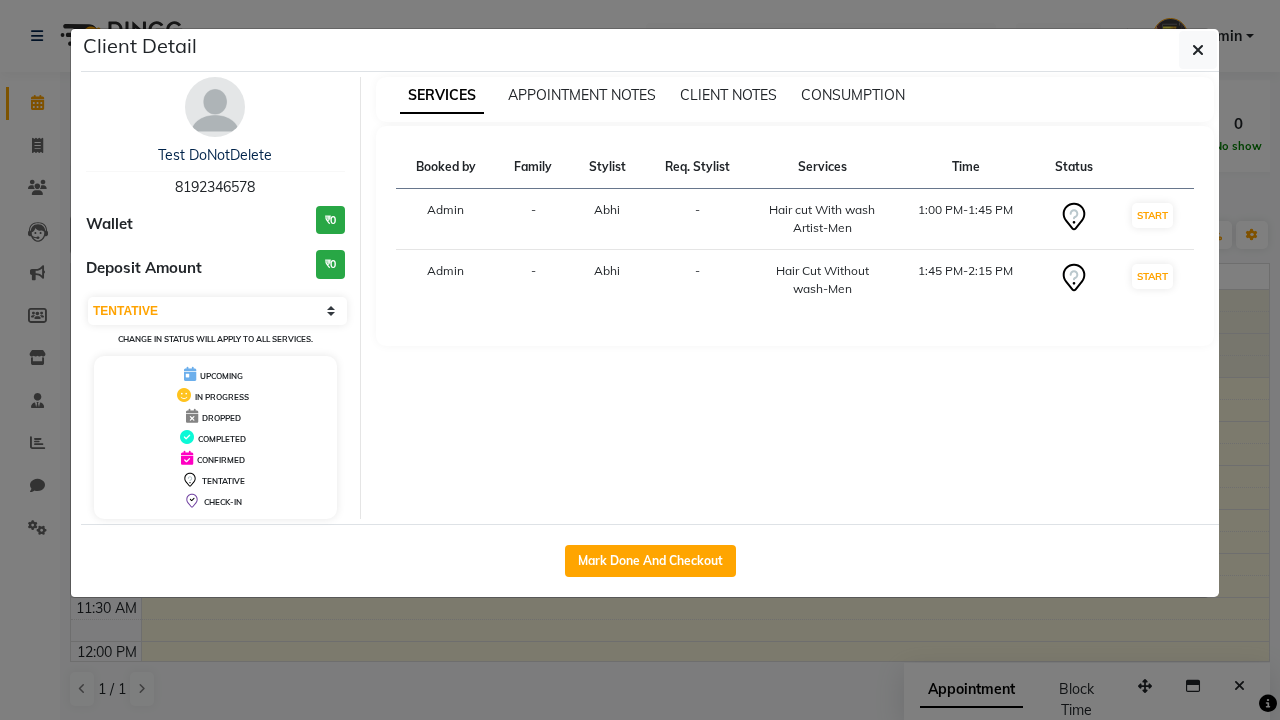 scroll, scrollTop: 287, scrollLeft: 0, axis: vertical 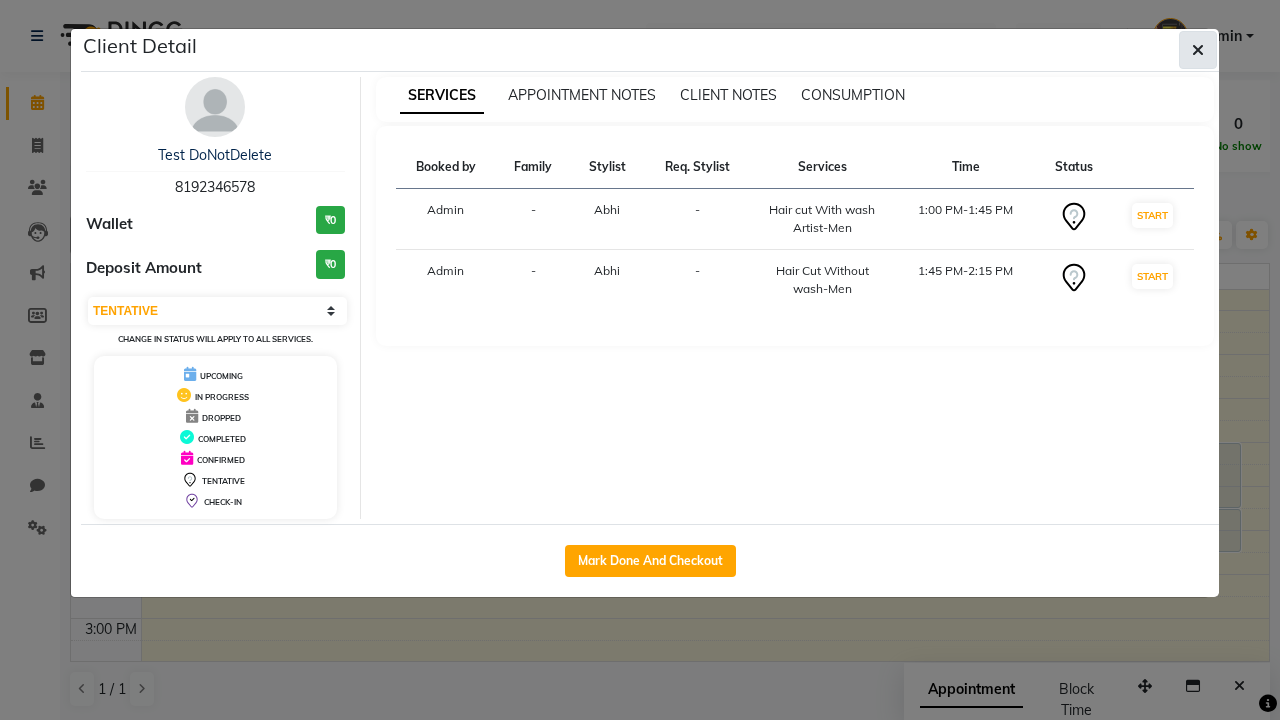 click 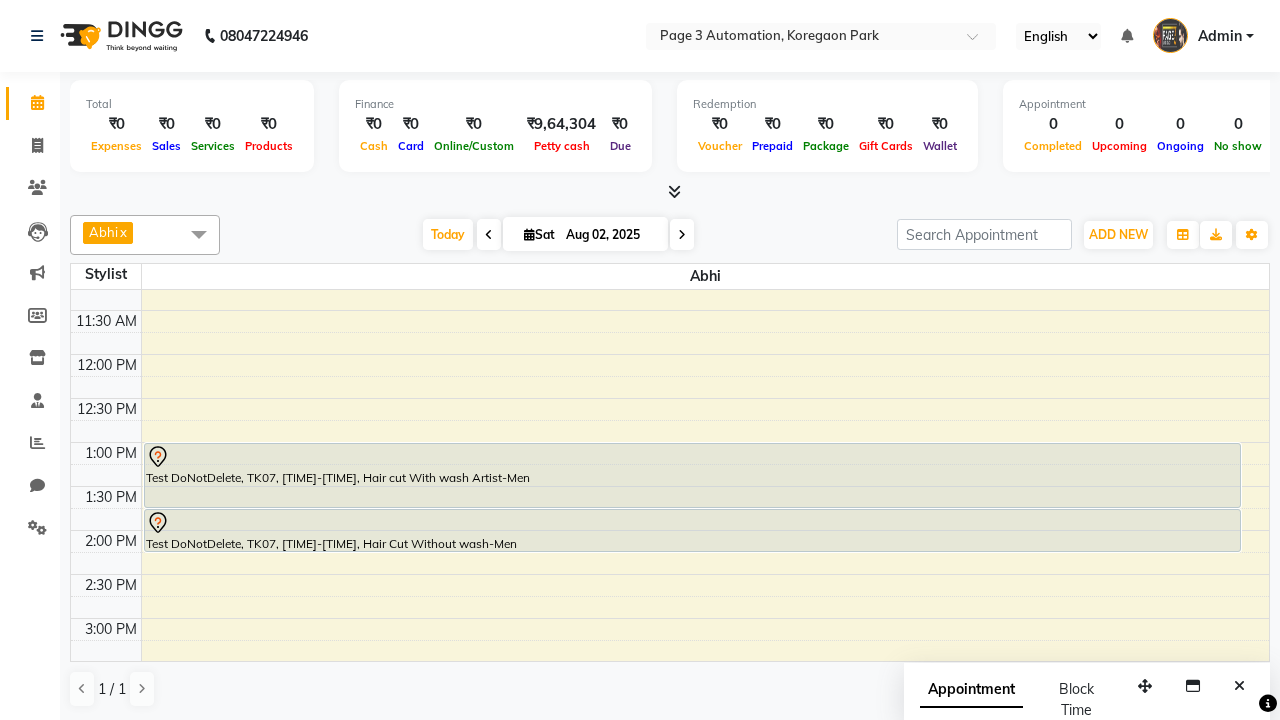click at bounding box center (692, 523) 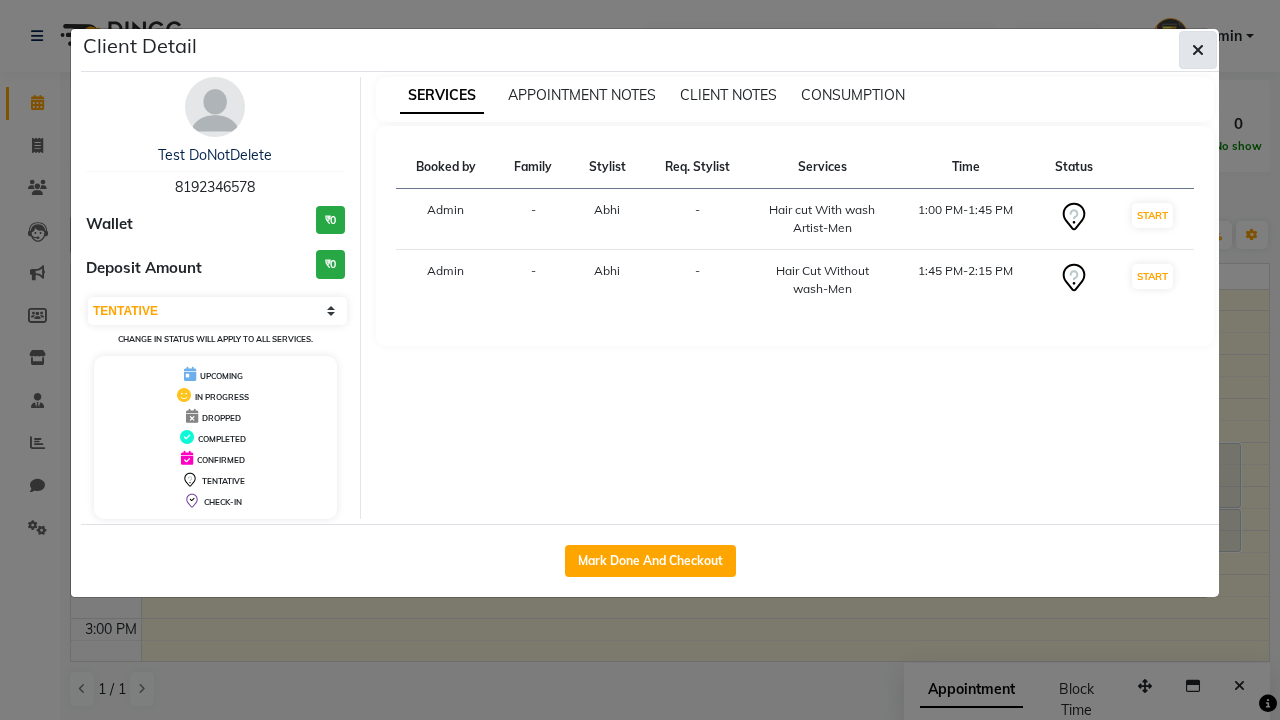 click 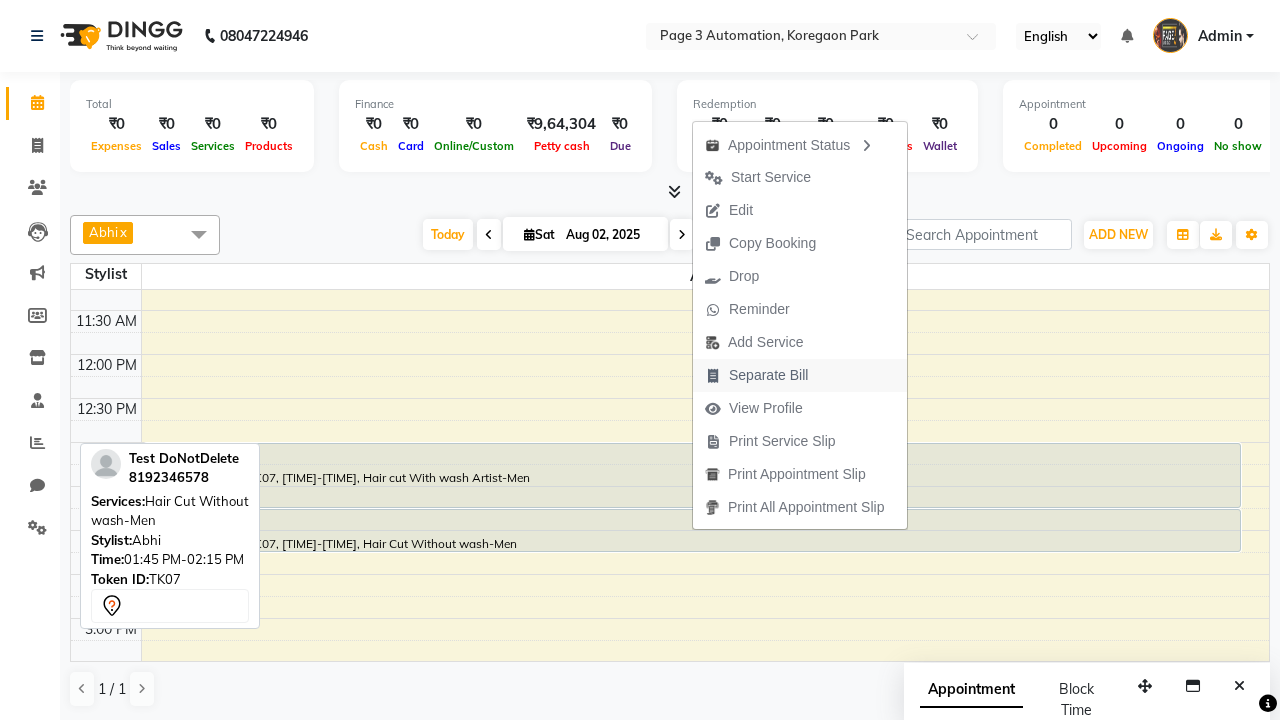 click on "Separate Bill" at bounding box center [768, 375] 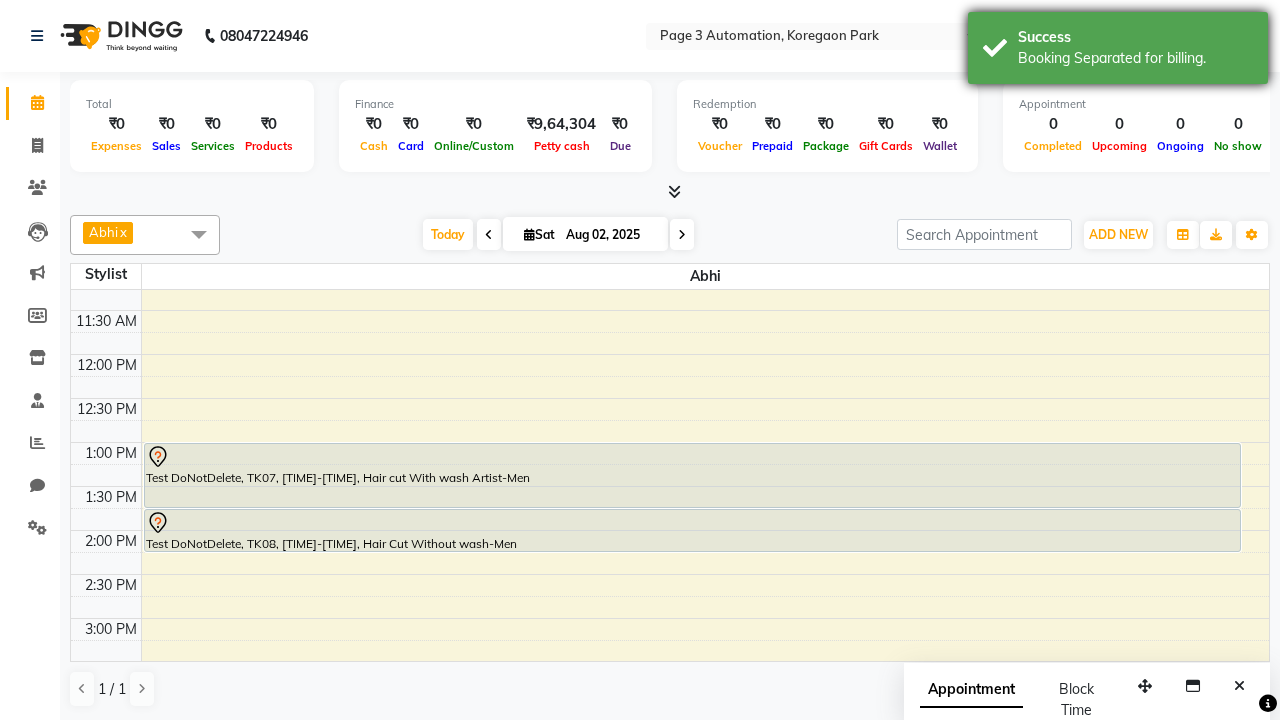 click on "Booking Separated for billing." at bounding box center [1135, 58] 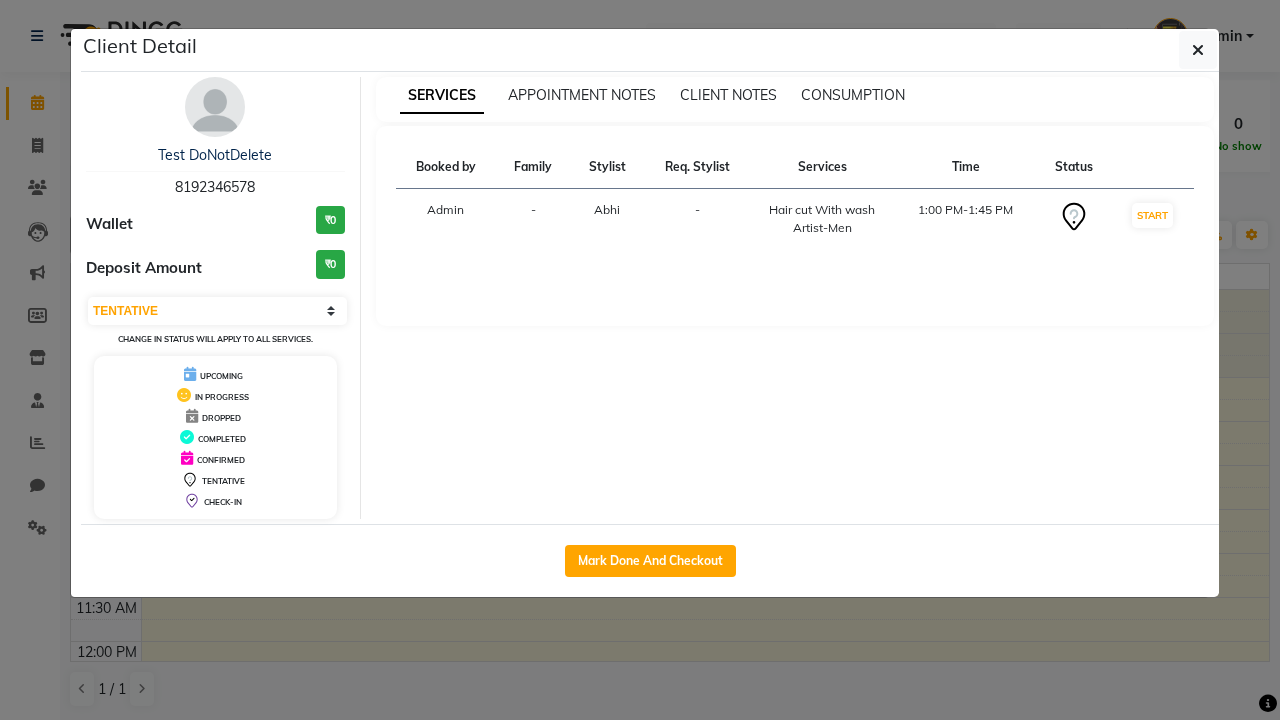 select on "2" 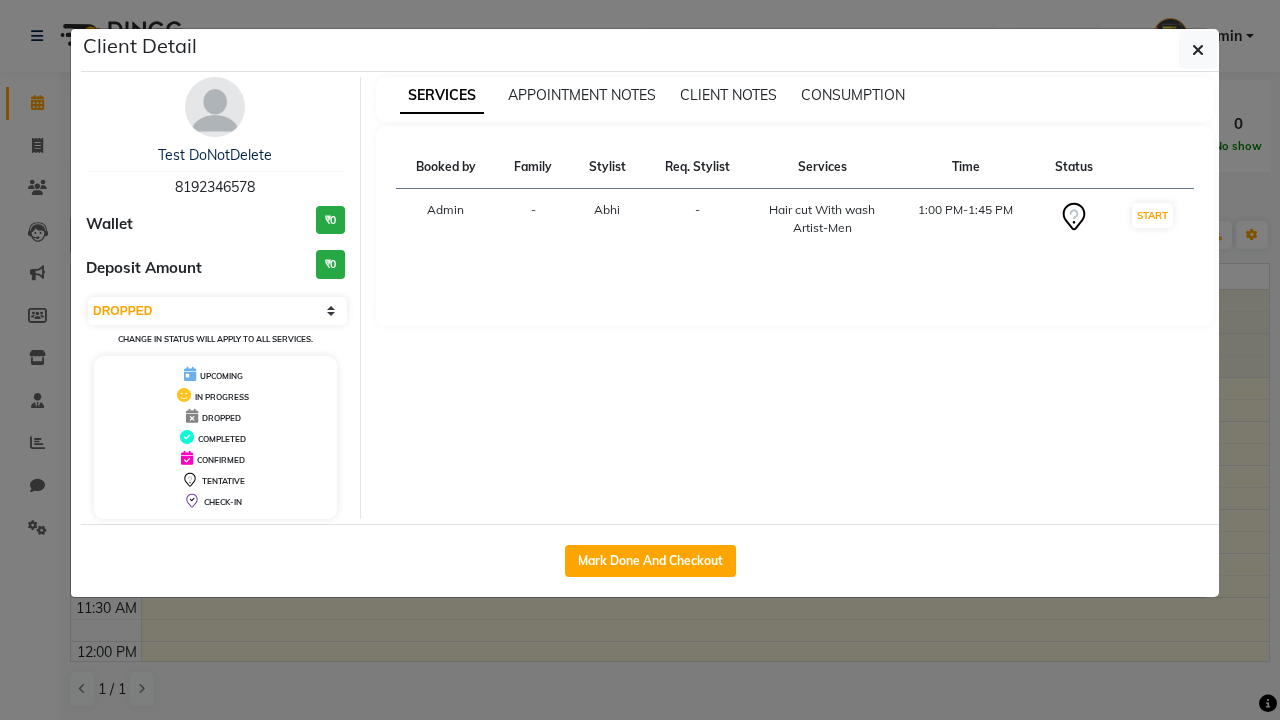 scroll, scrollTop: 0, scrollLeft: 0, axis: both 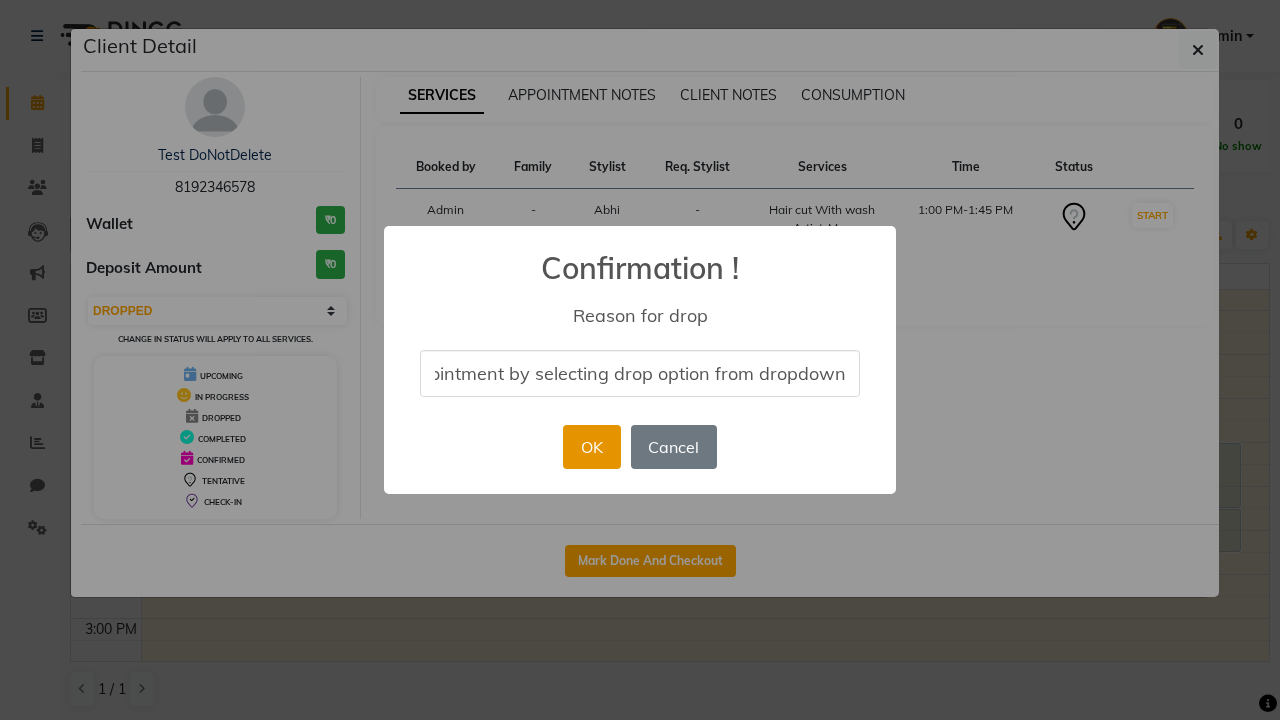 type on "drop appointment by selecting drop option from dropdown" 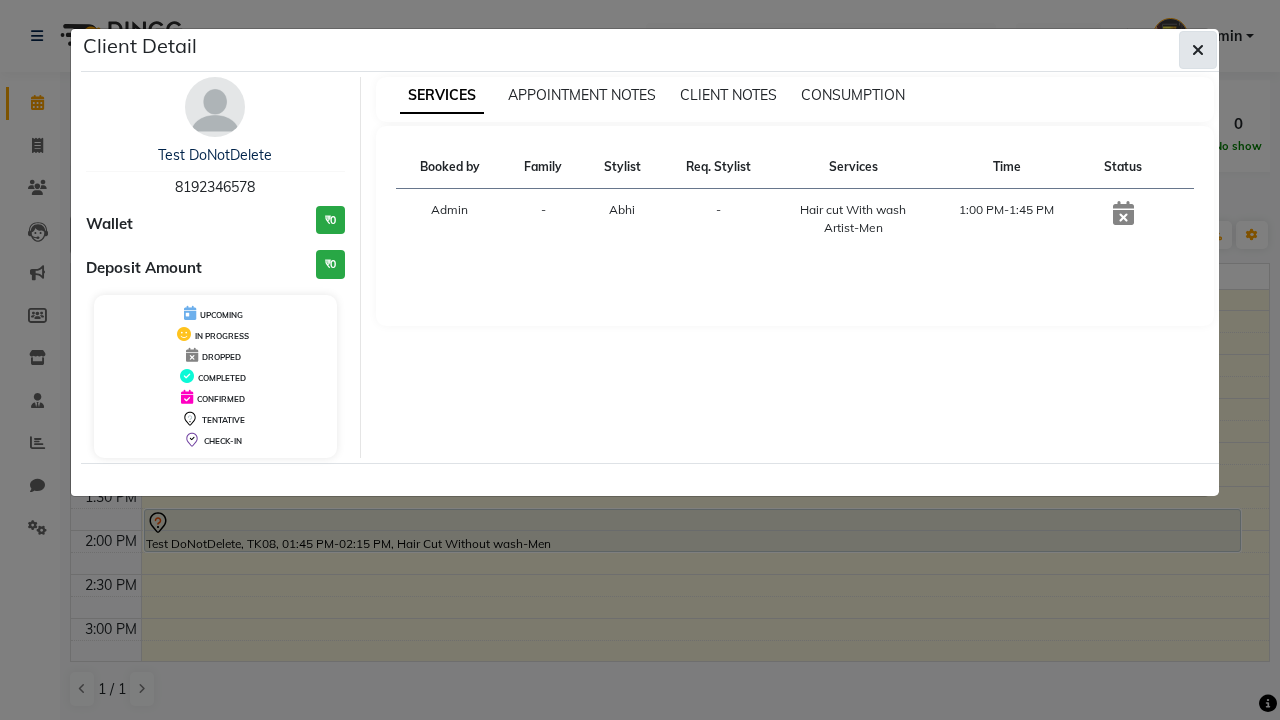 click 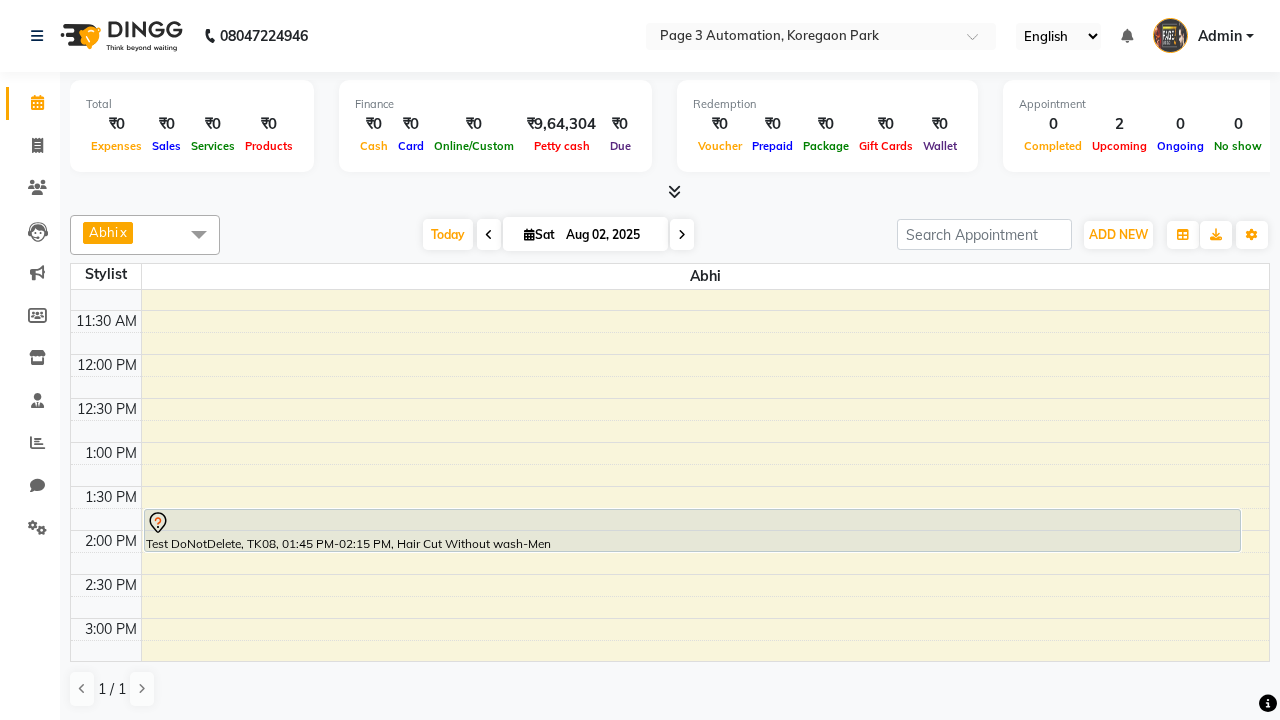 click at bounding box center (692, 523) 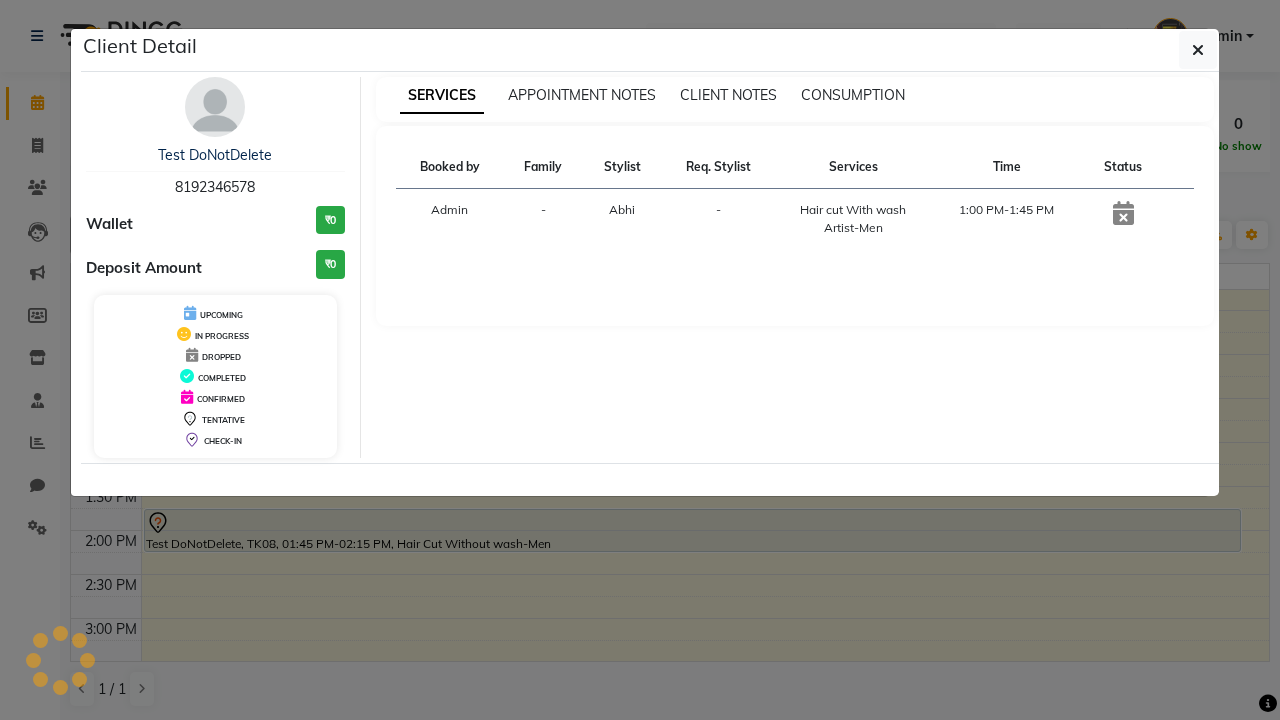 scroll, scrollTop: 177, scrollLeft: 0, axis: vertical 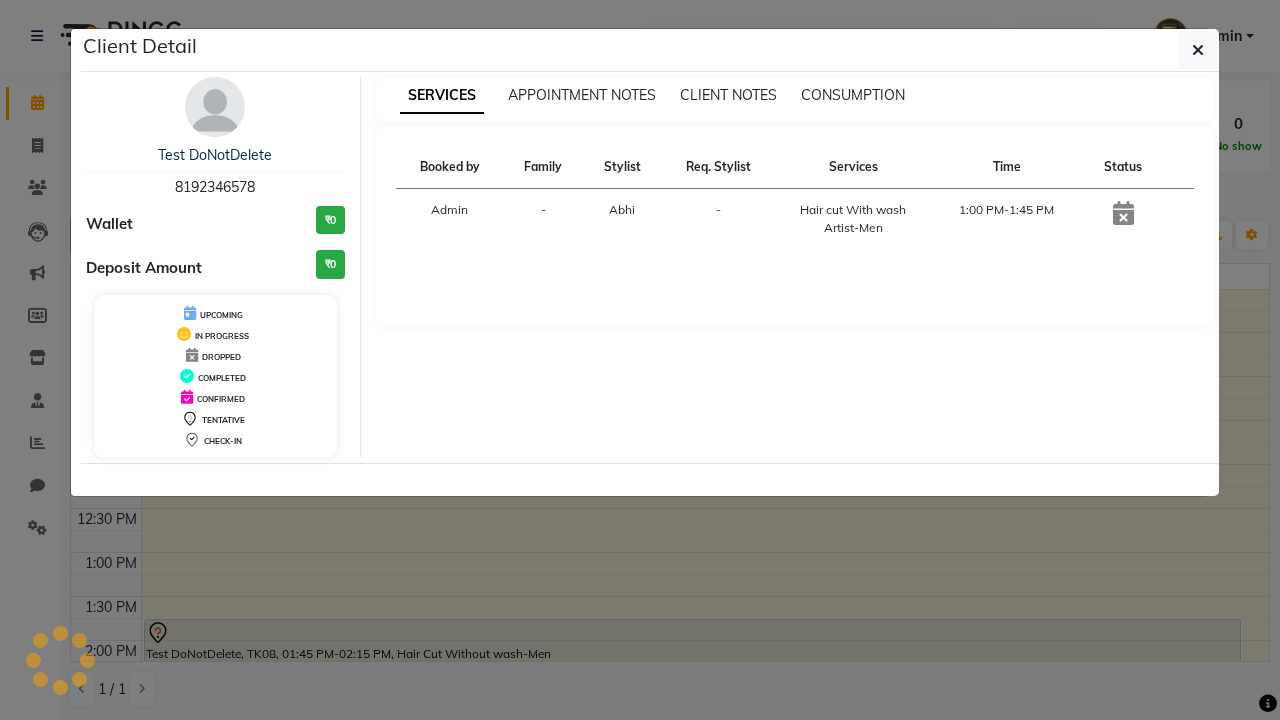 select on "2" 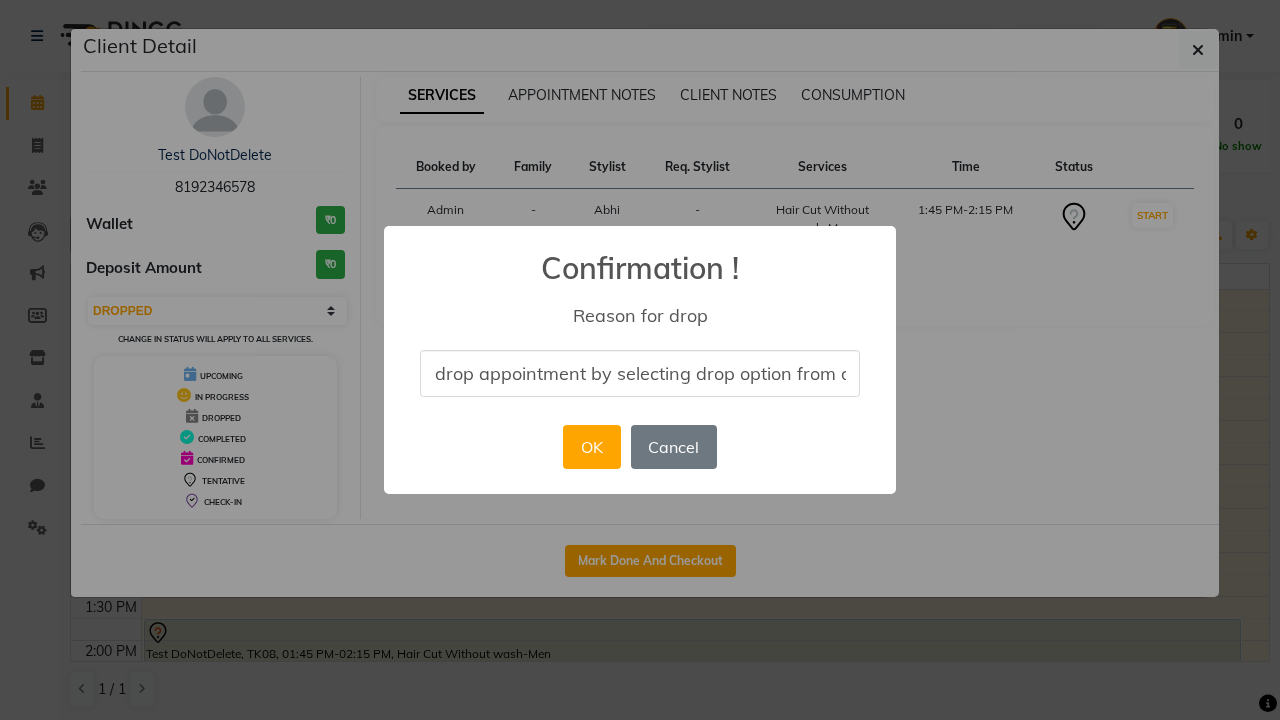 scroll, scrollTop: 0, scrollLeft: 82, axis: horizontal 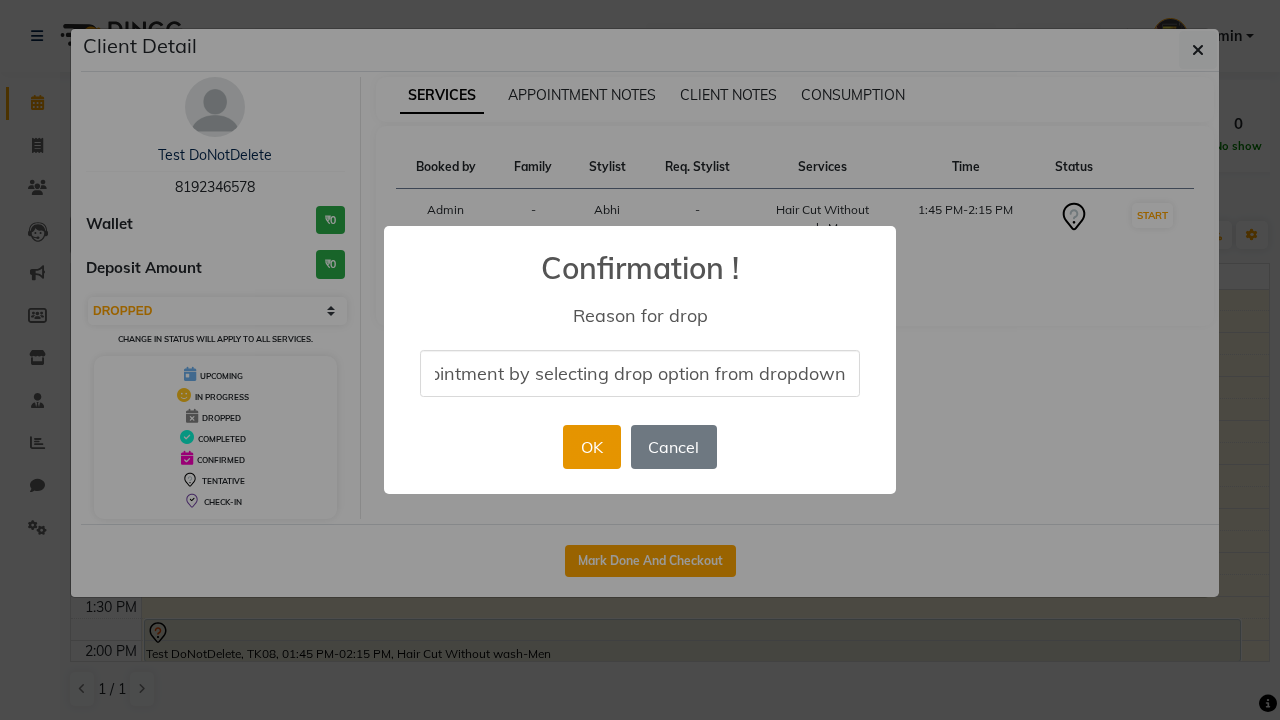 type on "drop appointment by selecting drop option from dropdown" 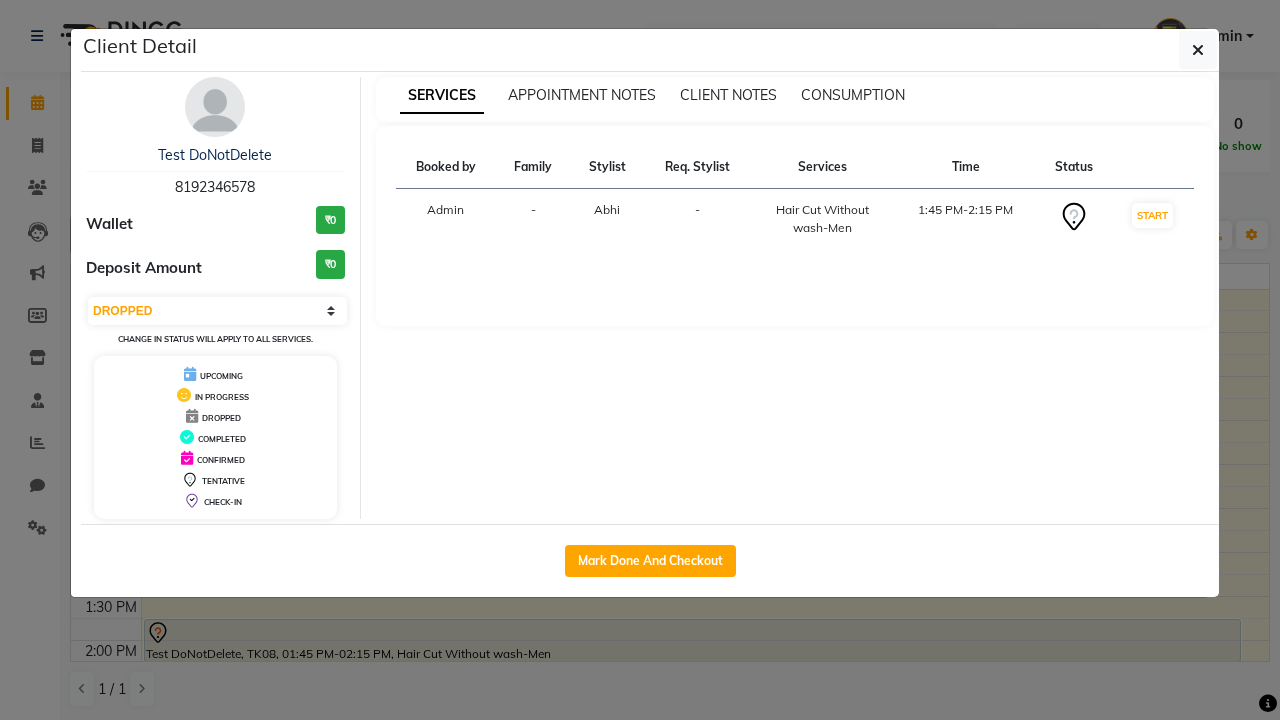 scroll, scrollTop: 0, scrollLeft: 0, axis: both 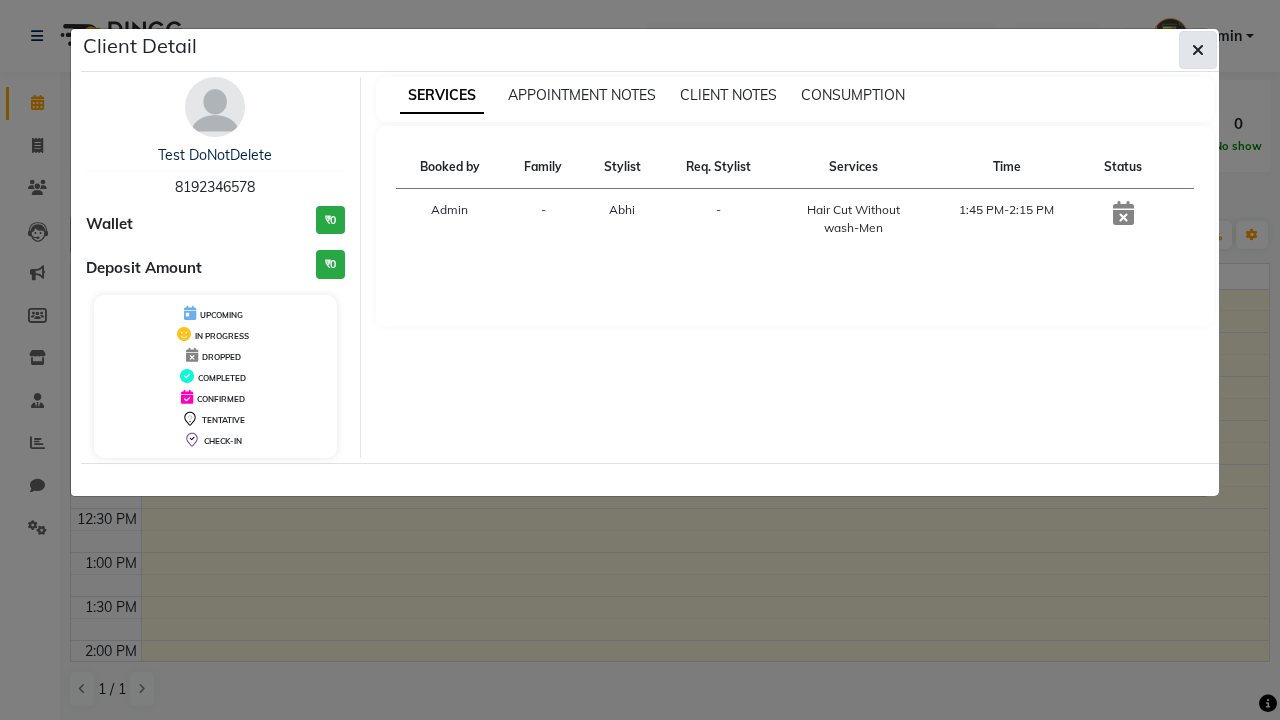 click 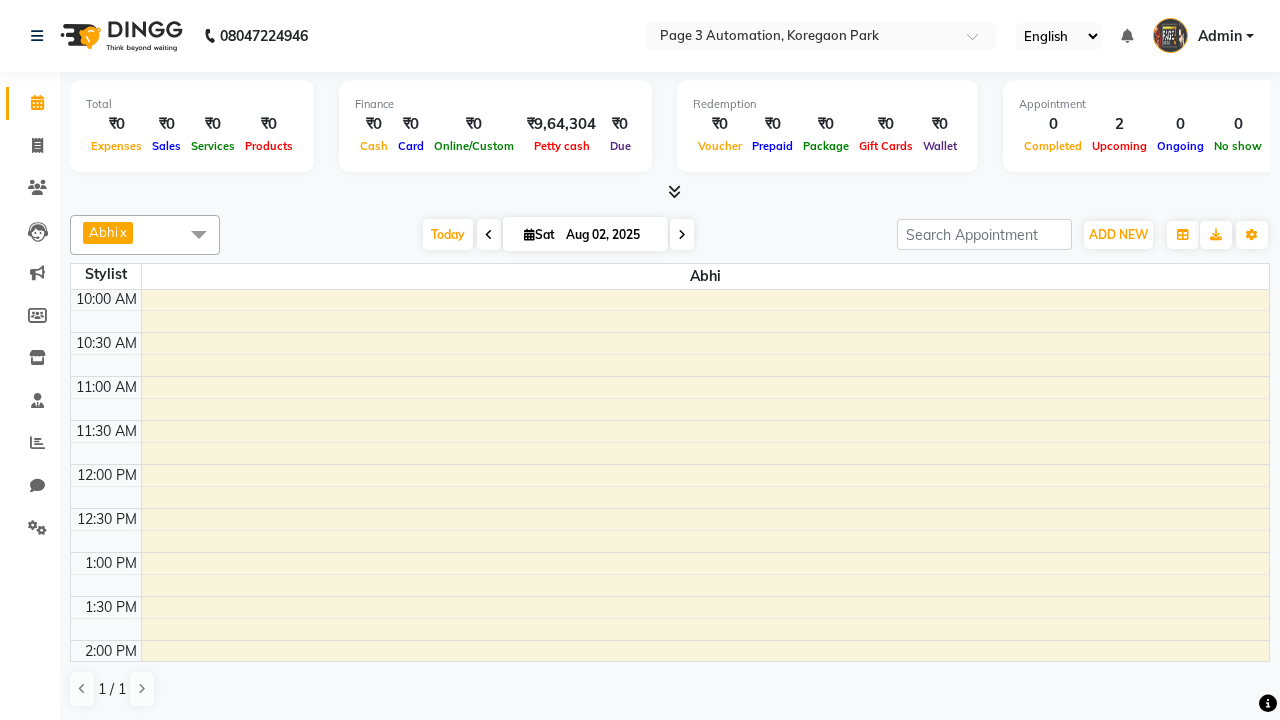 click at bounding box center (199, 234) 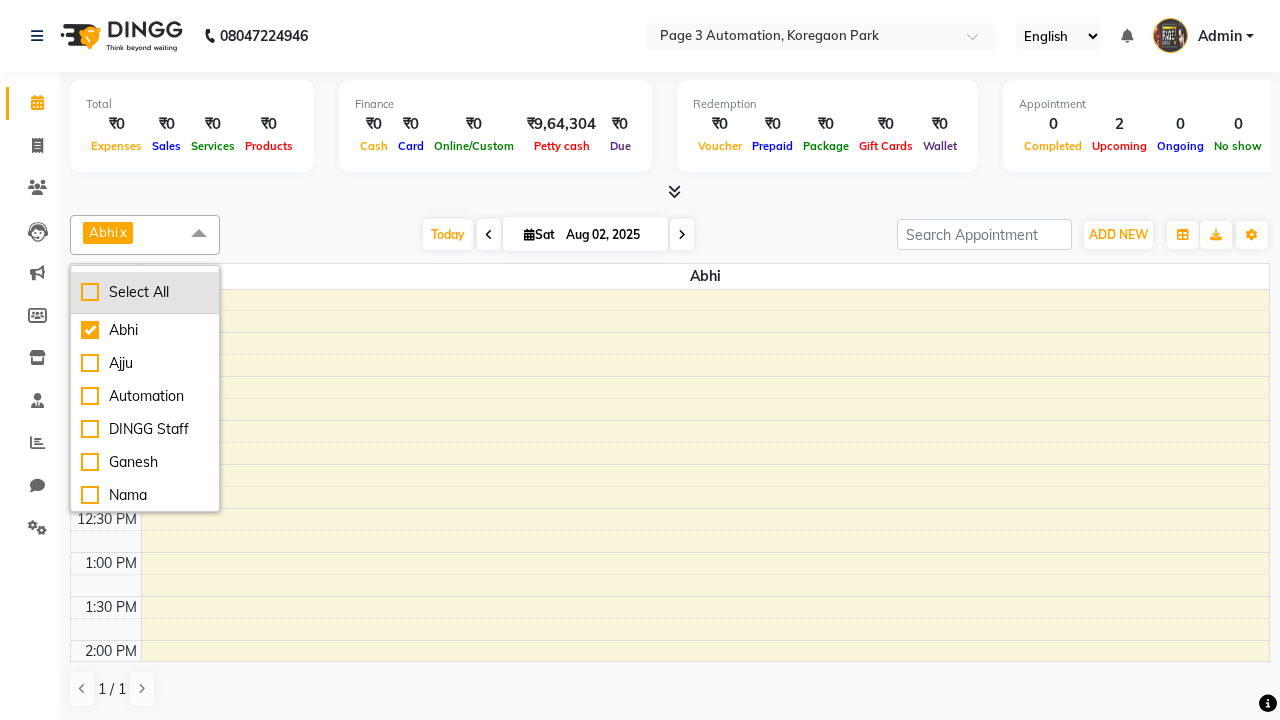 click on "Select All" at bounding box center (145, 292) 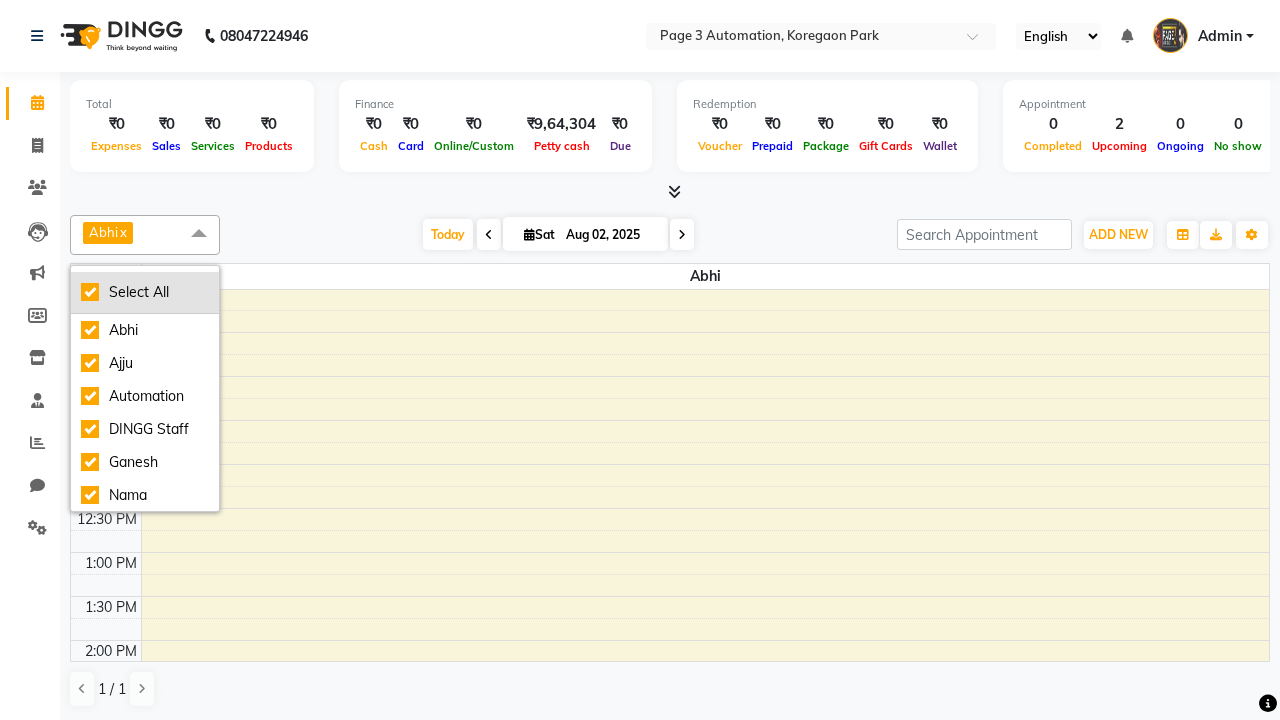checkbox on "true" 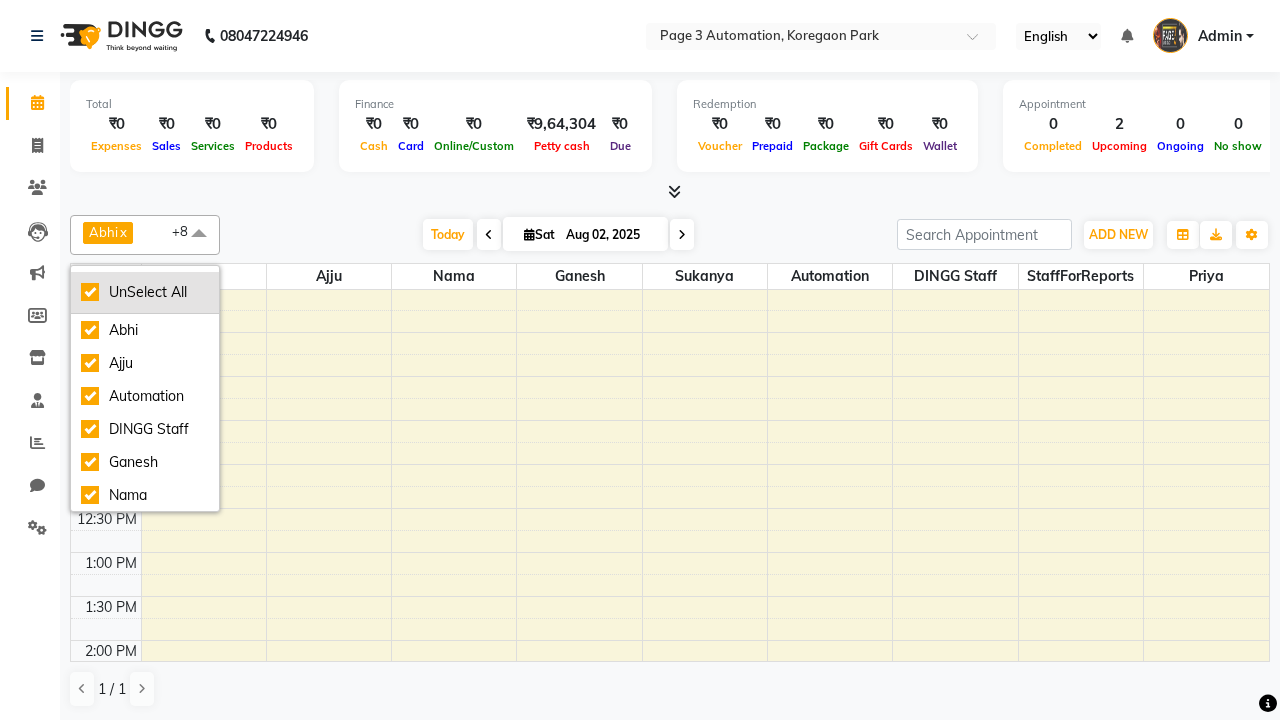 click on "UnSelect All" at bounding box center [145, 292] 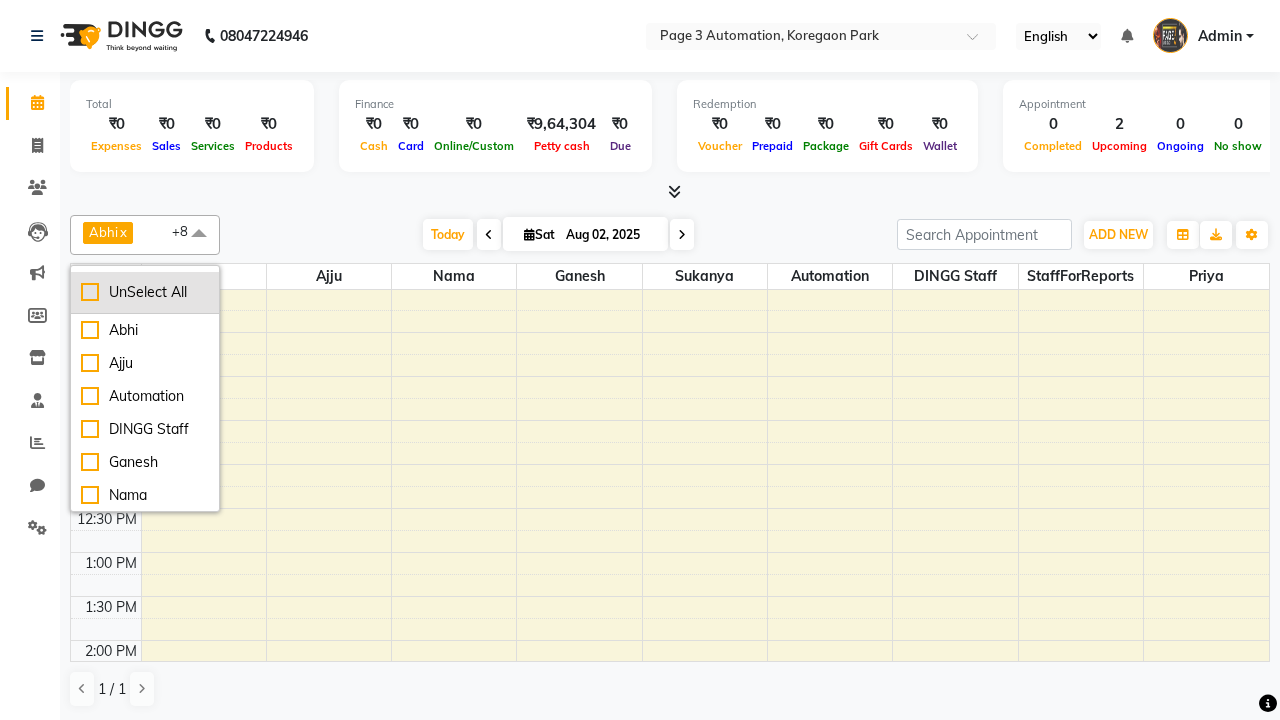 checkbox on "false" 